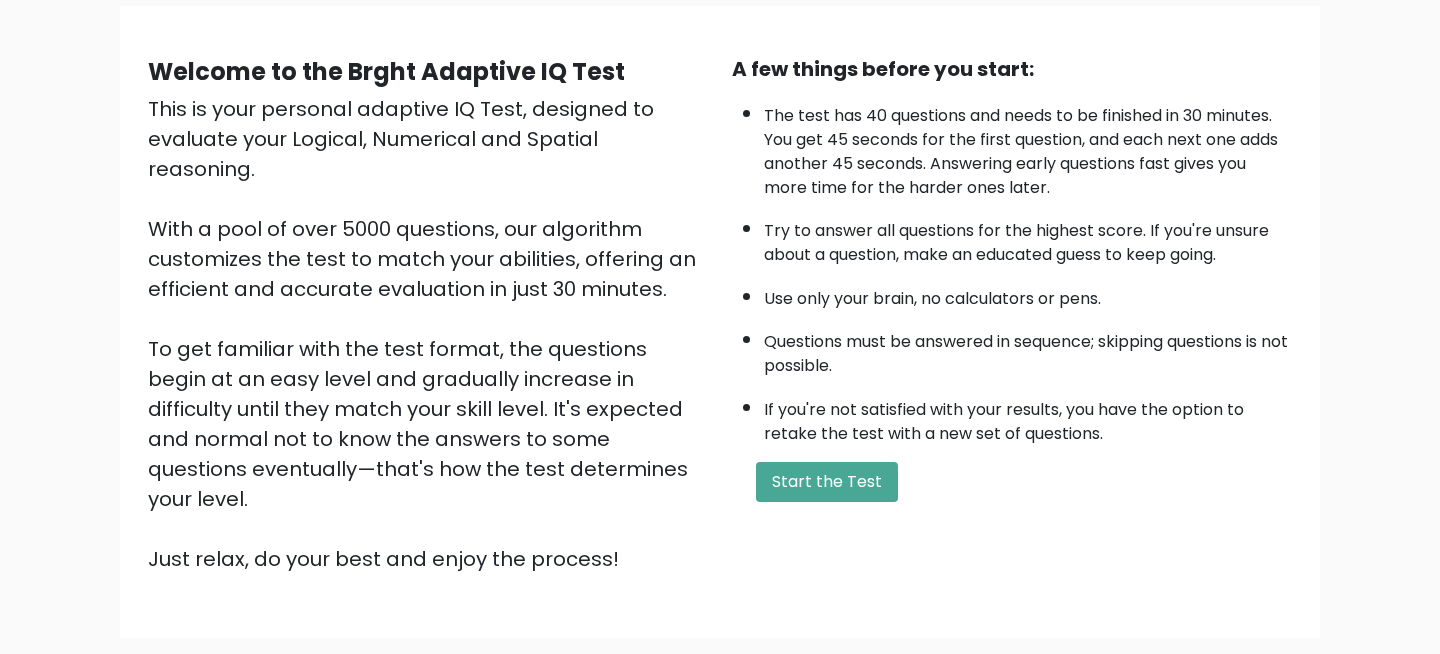 scroll, scrollTop: 195, scrollLeft: 0, axis: vertical 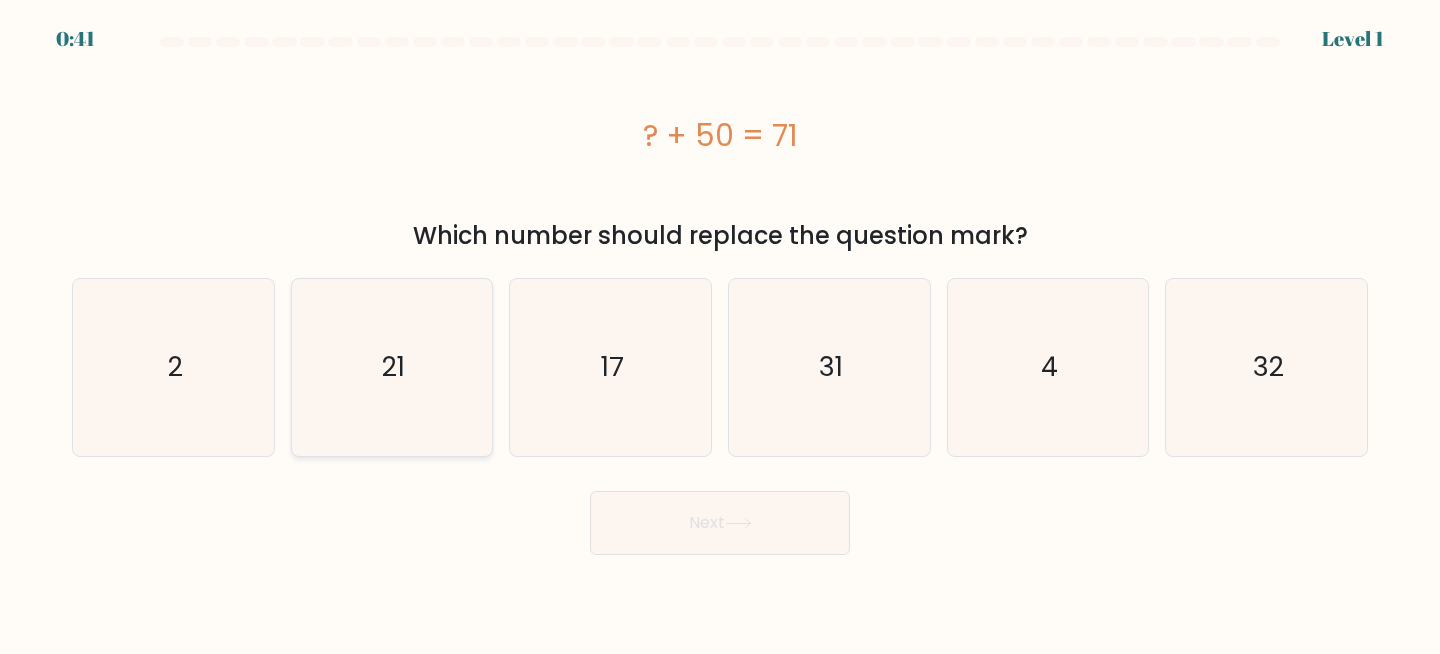 click on "21" at bounding box center (392, 367) 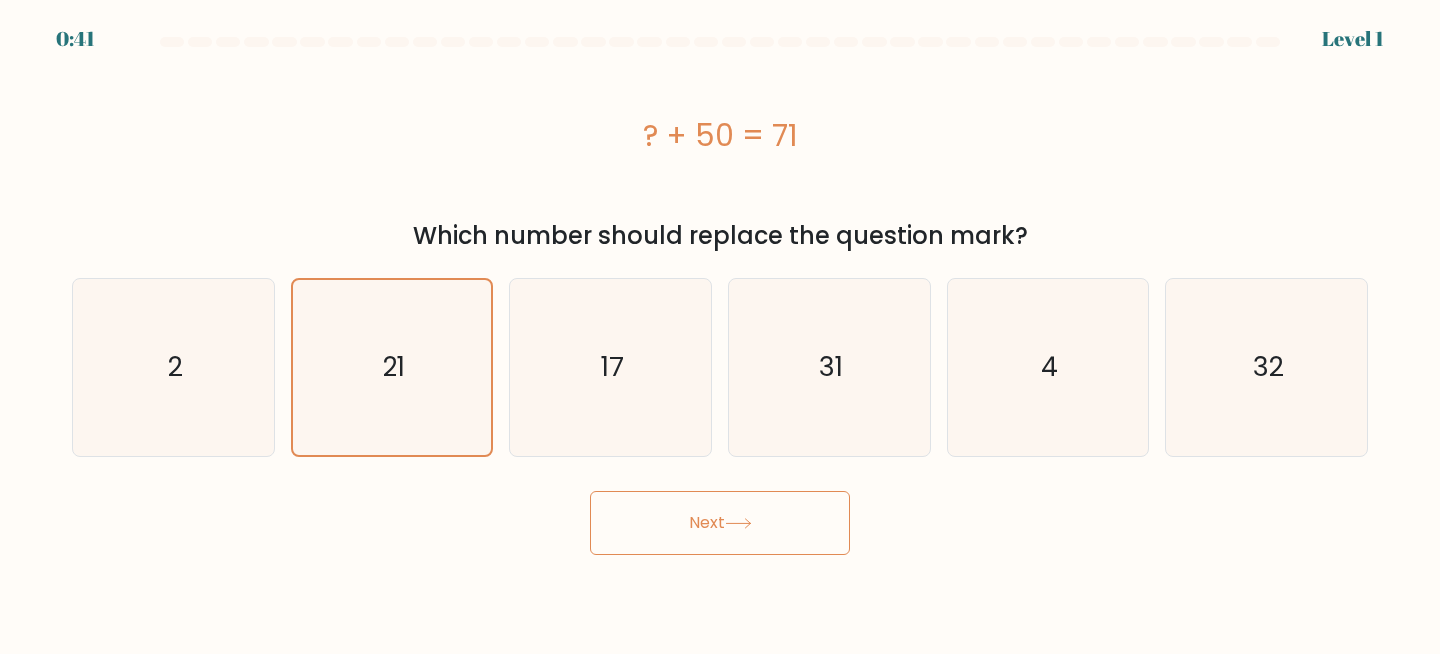 click on "Next" at bounding box center [720, 523] 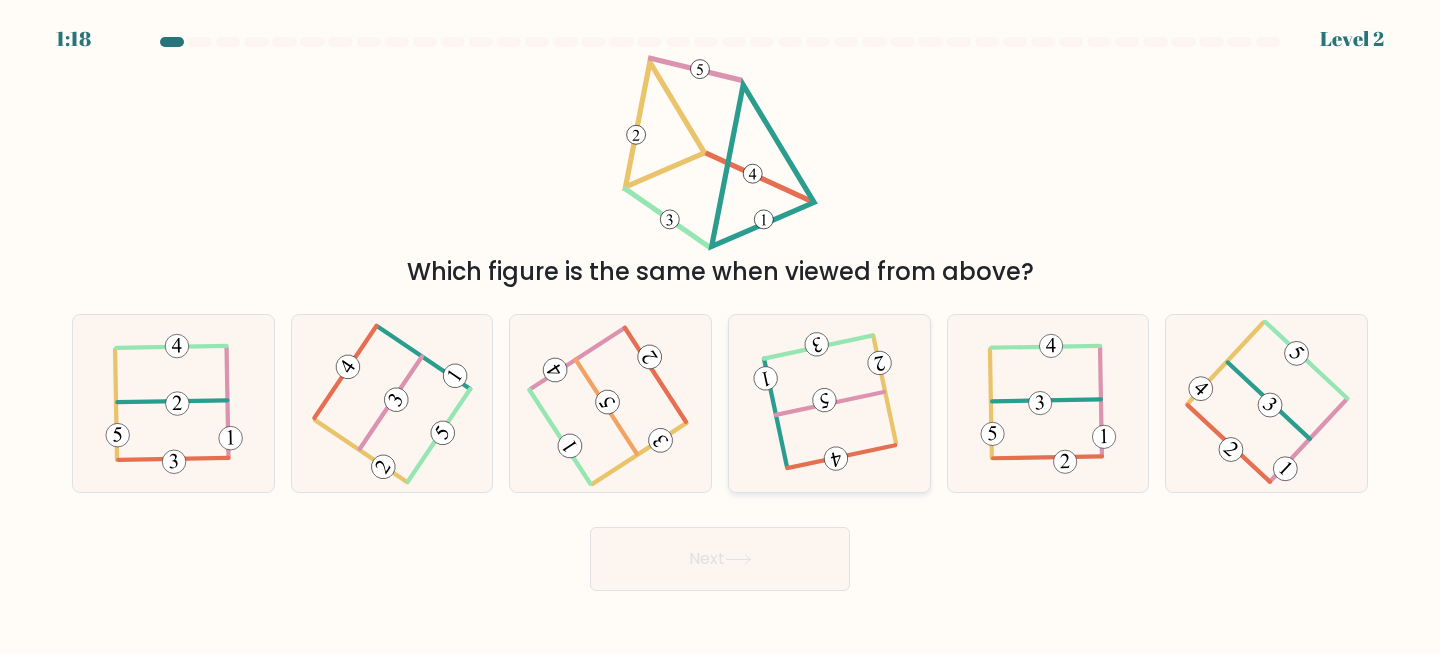 click at bounding box center (829, 403) 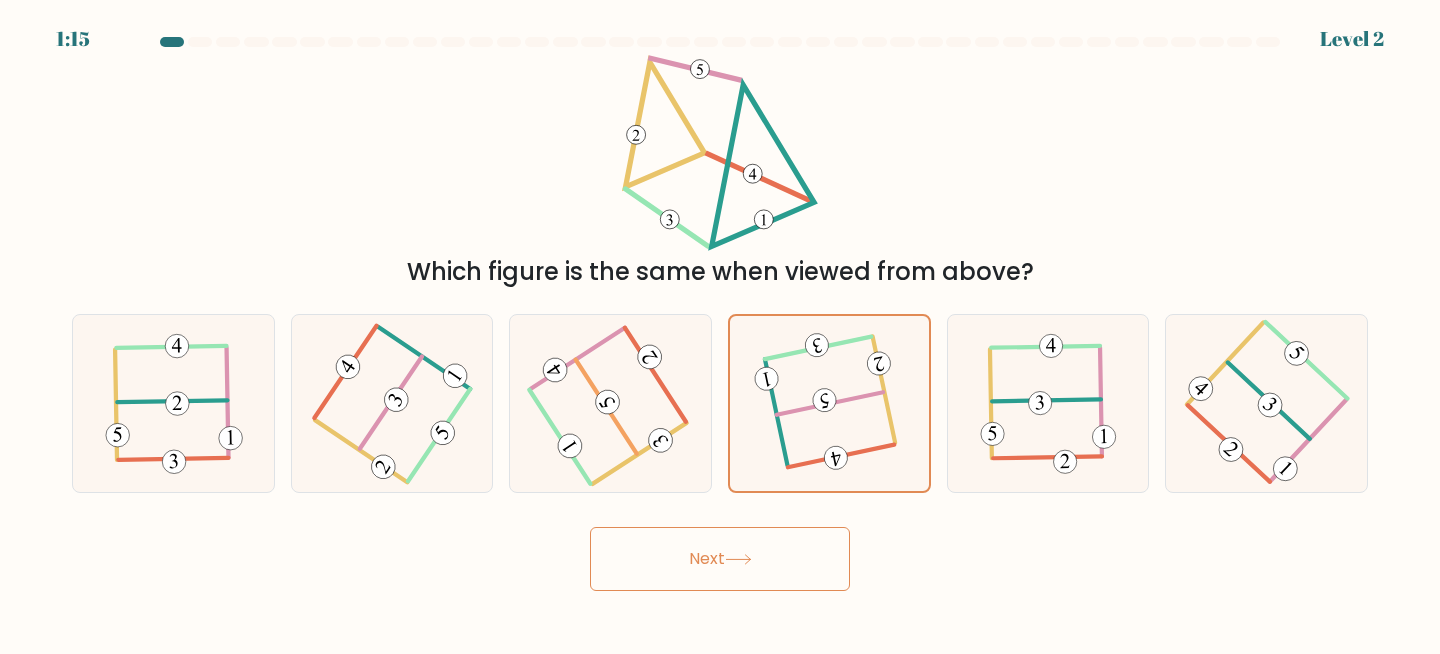 click at bounding box center (738, 559) 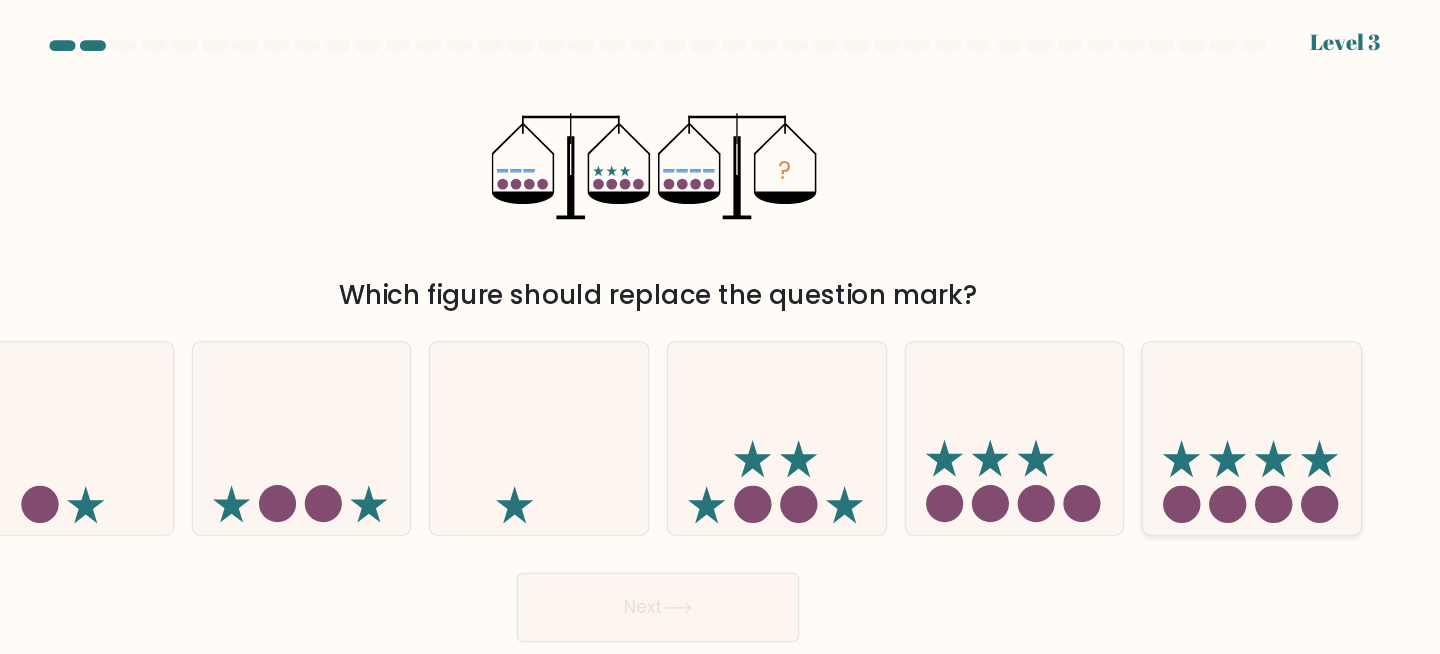 click at bounding box center [1266, 403] 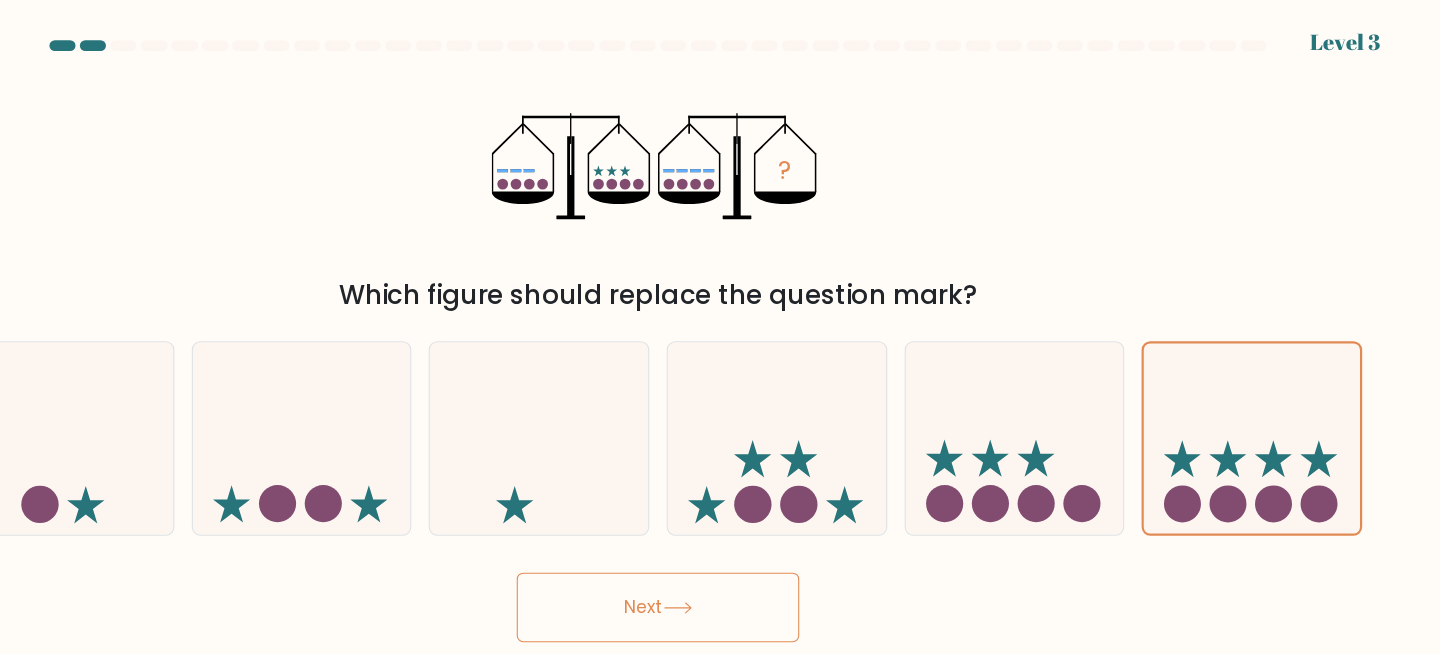 click on "Next" at bounding box center [720, 559] 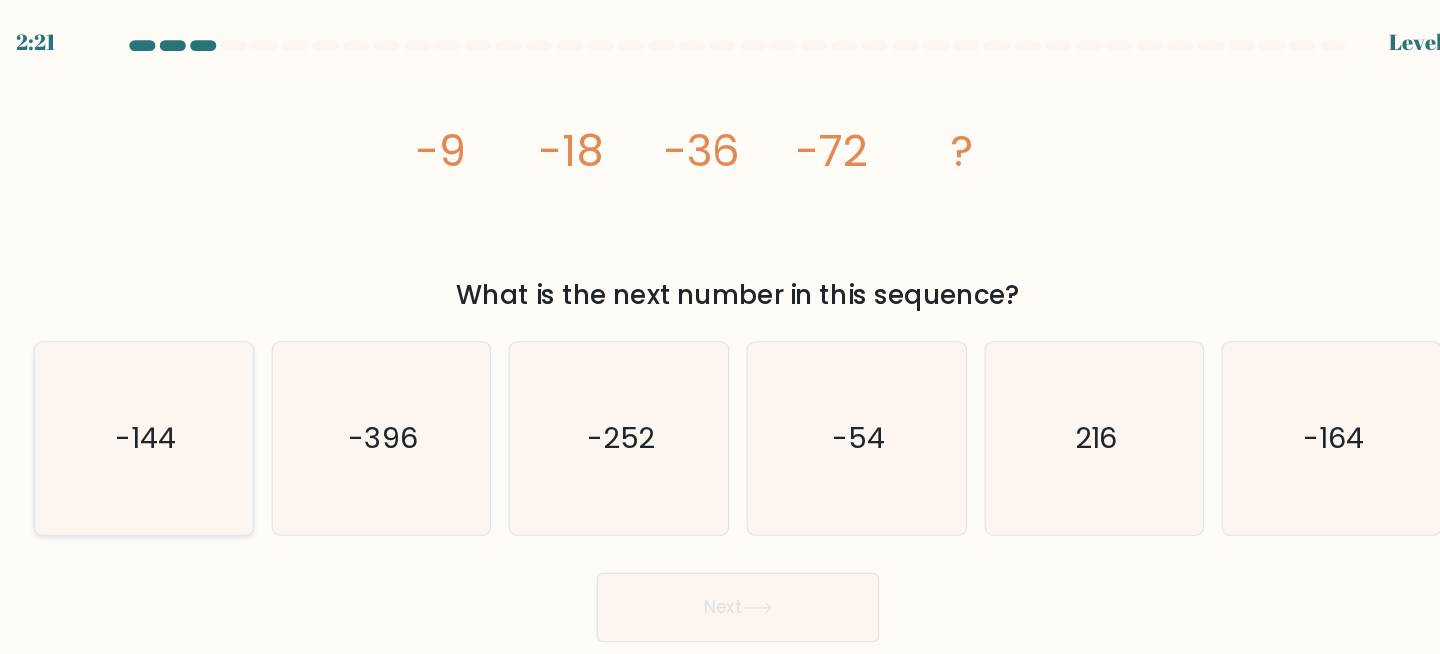 click on "-144" at bounding box center [173, 403] 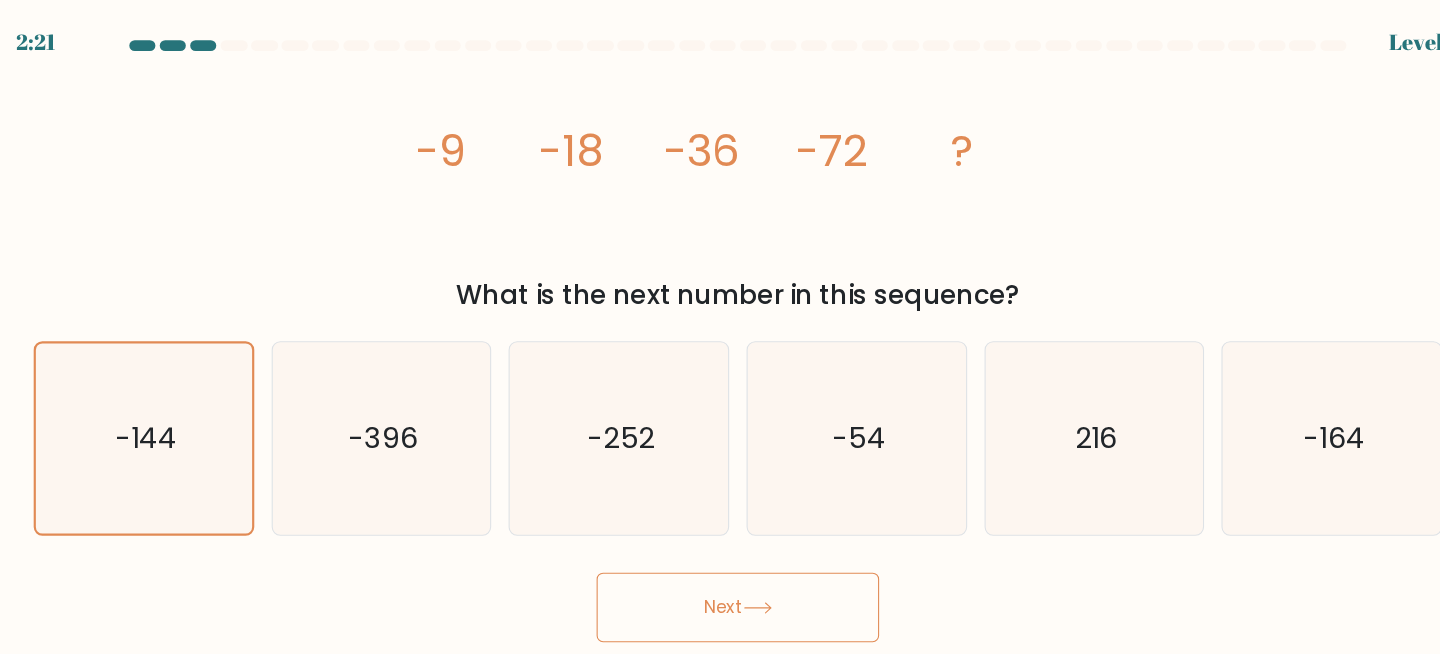 click on "Next" at bounding box center (720, 559) 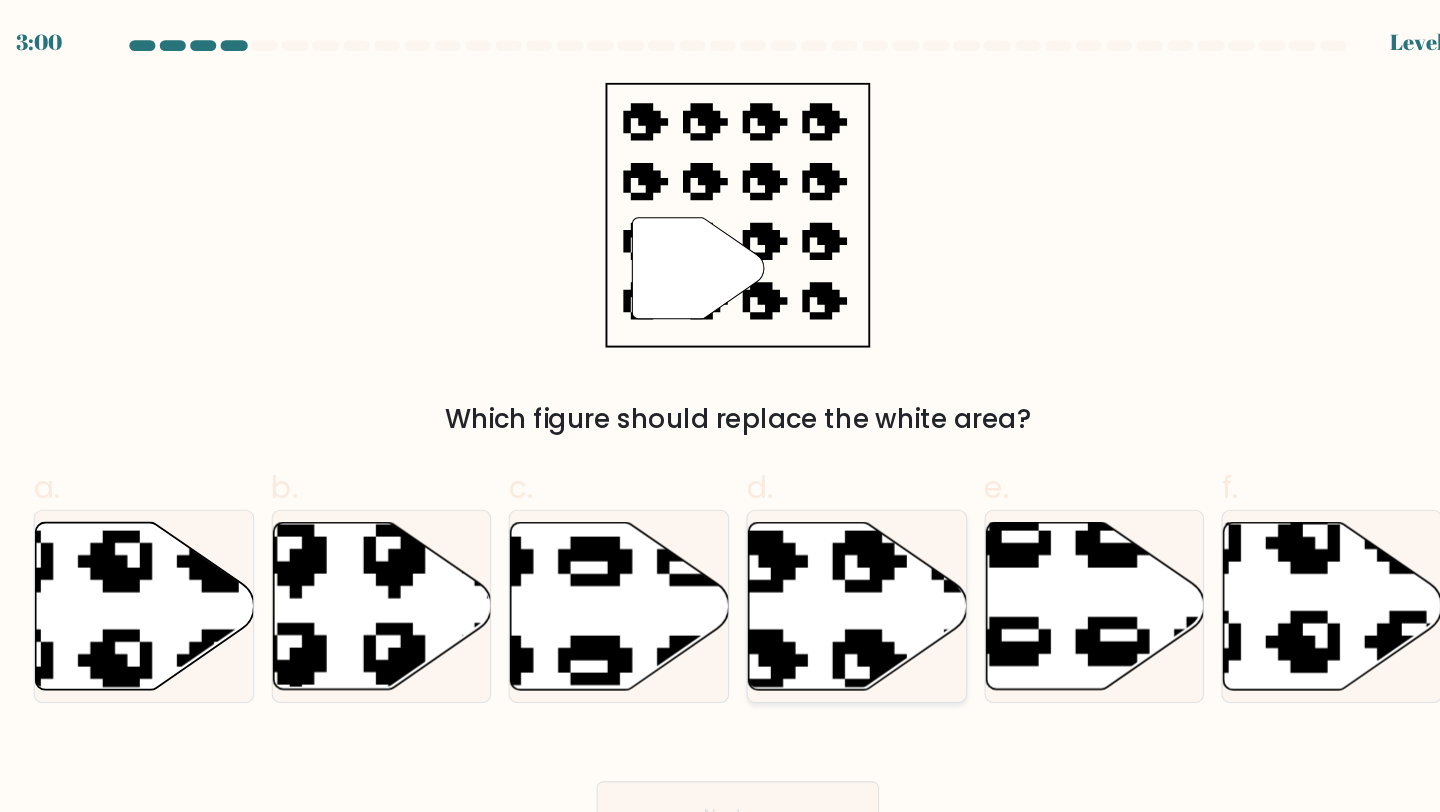 click at bounding box center (830, 558) 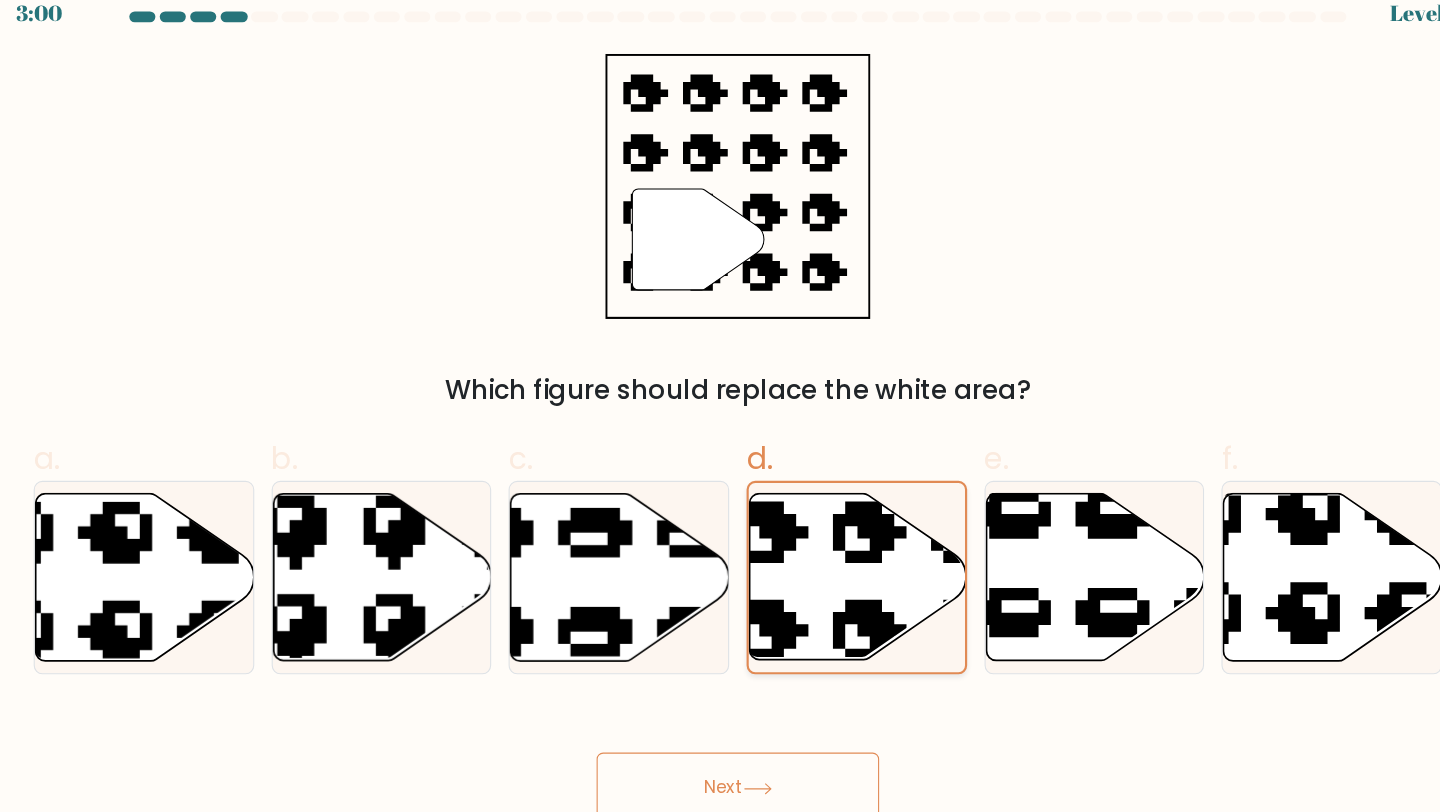scroll, scrollTop: 0, scrollLeft: 0, axis: both 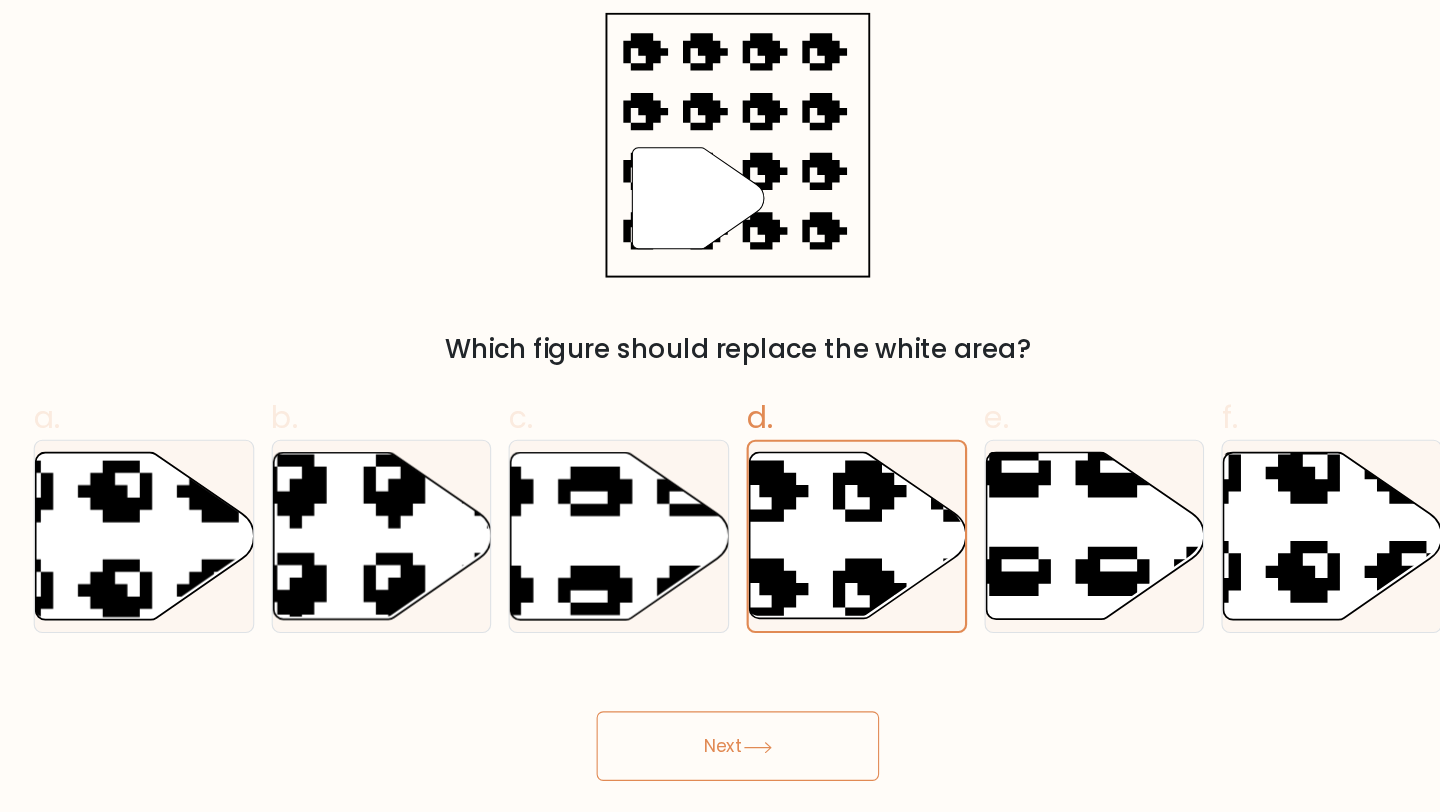 click on "Next" at bounding box center (720, 751) 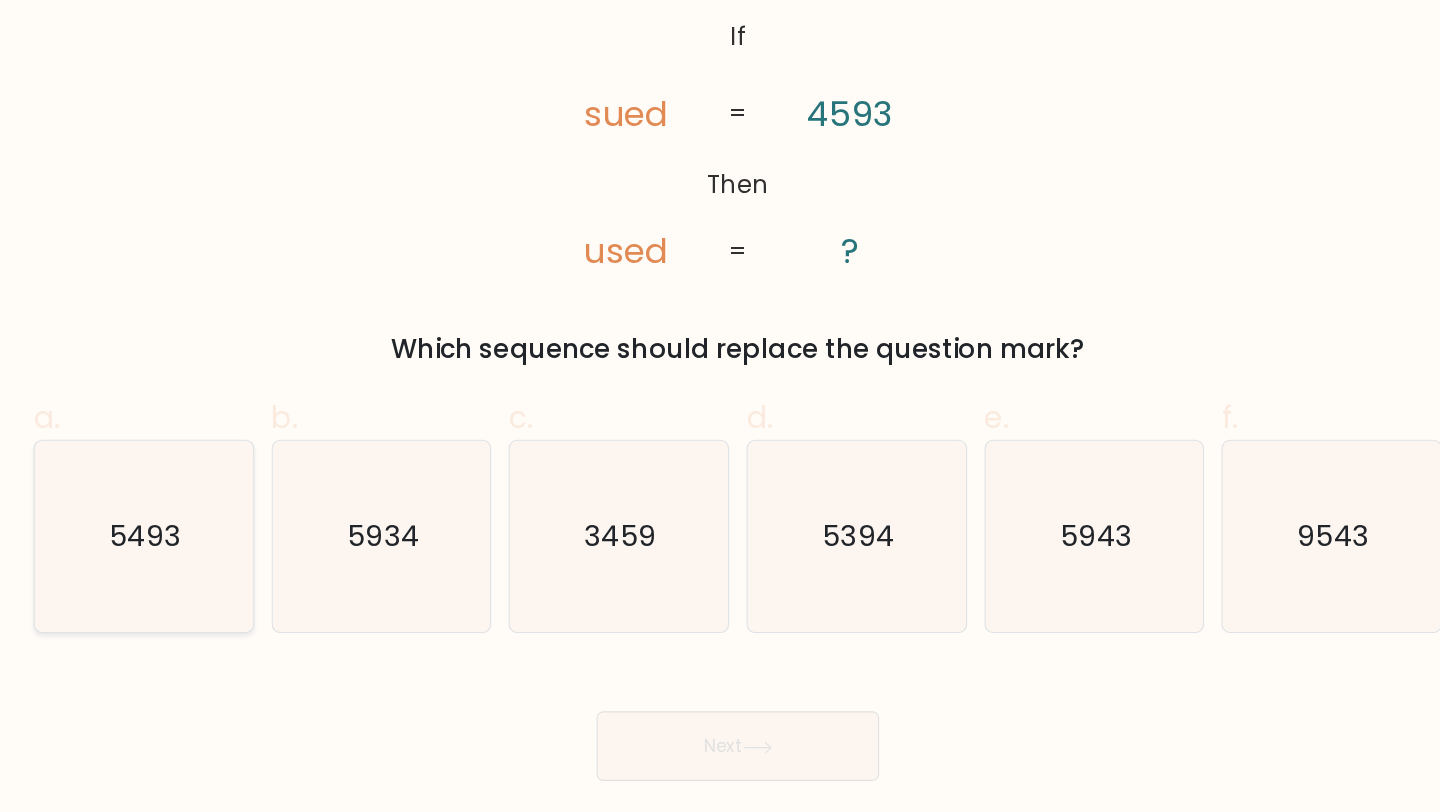 click on "5493" at bounding box center [173, 558] 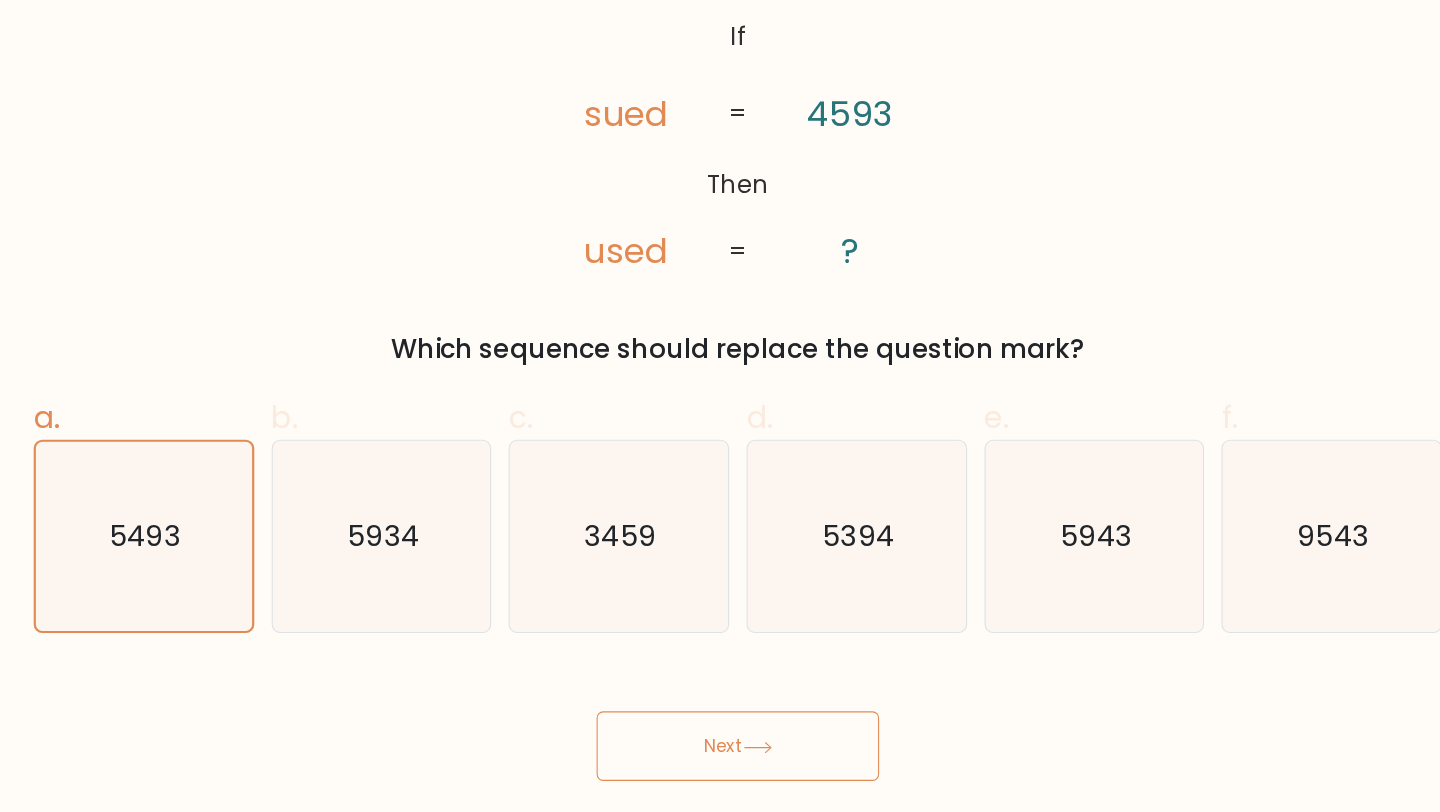 click on "Next" at bounding box center [720, 751] 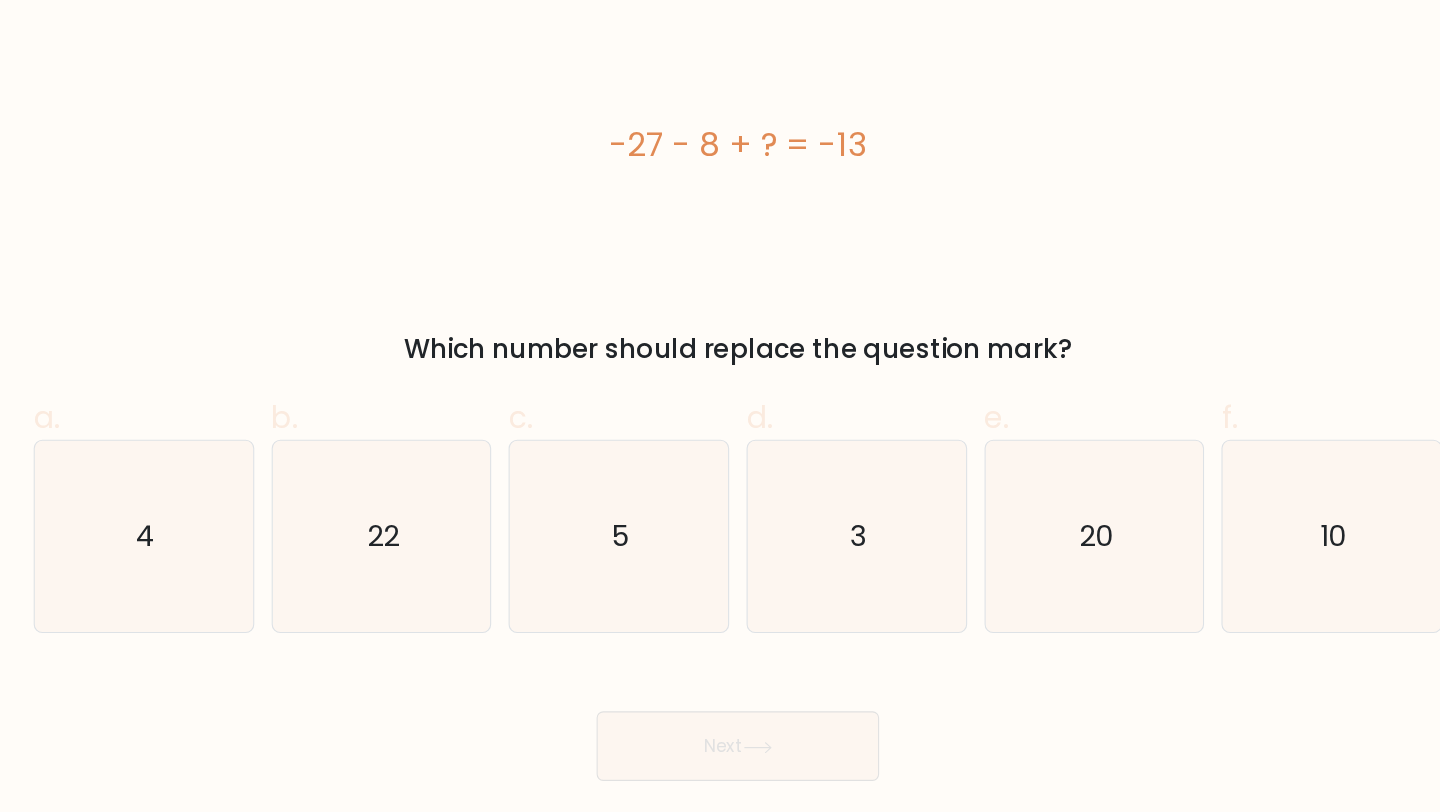 scroll, scrollTop: 0, scrollLeft: 0, axis: both 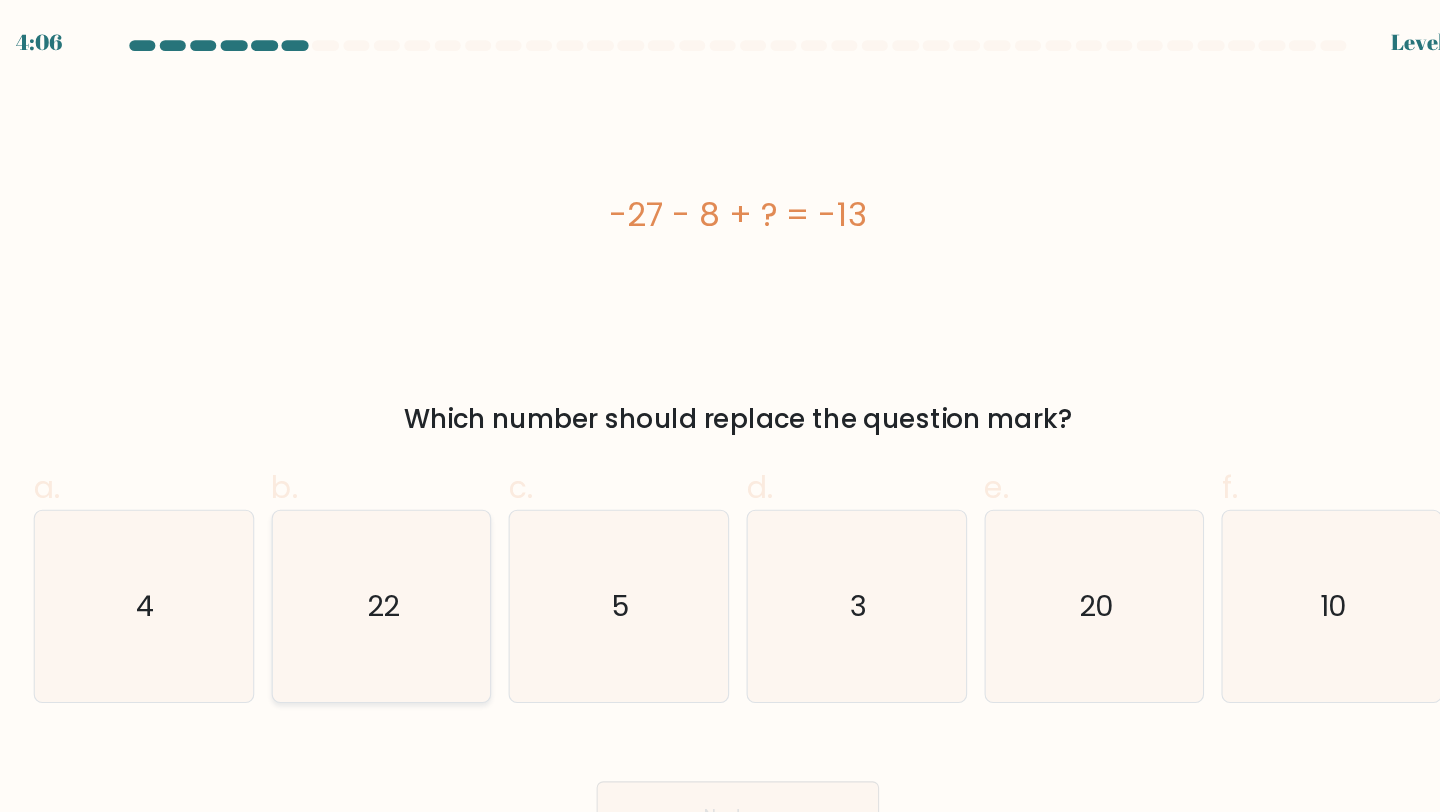 click on "22" at bounding box center [392, 558] 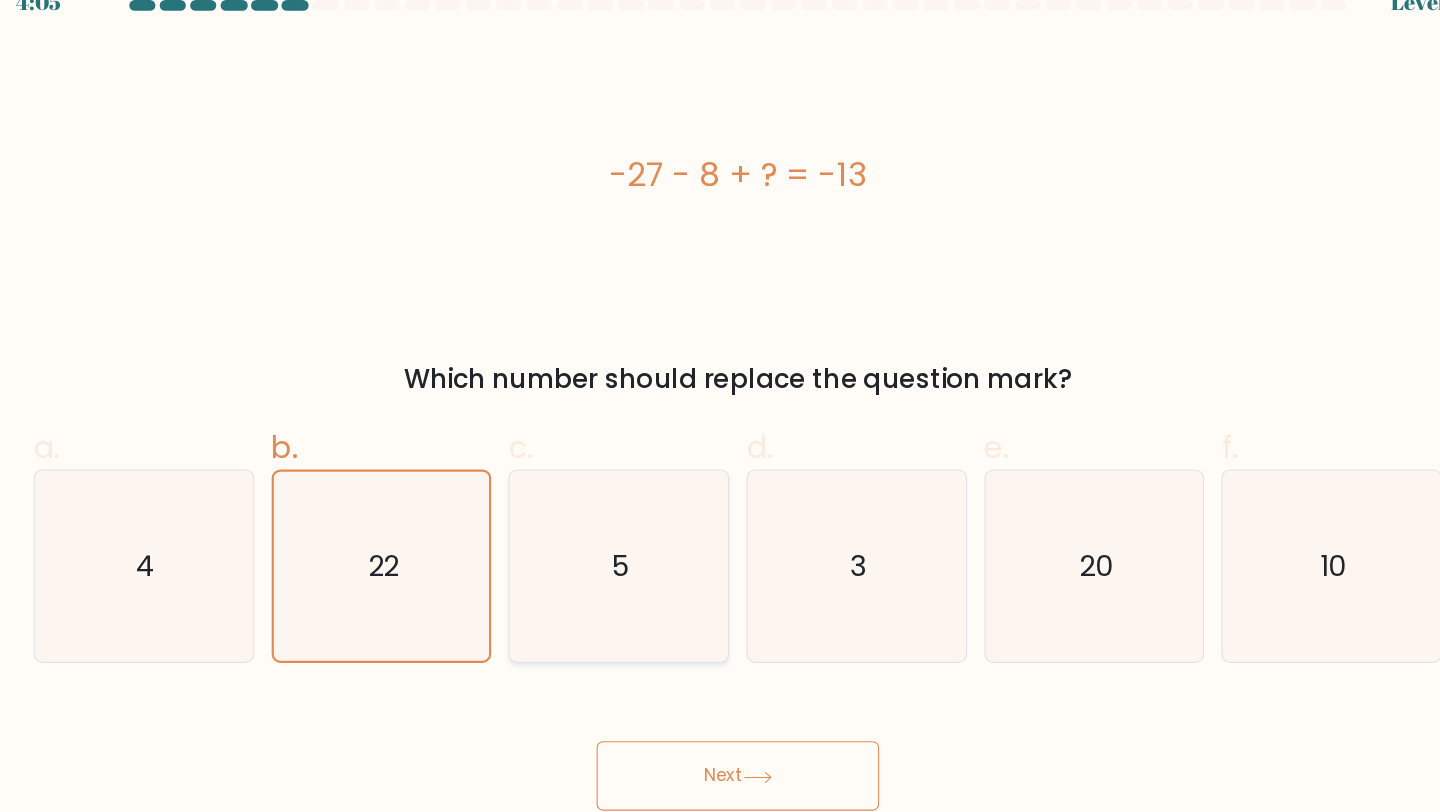 scroll, scrollTop: 0, scrollLeft: 0, axis: both 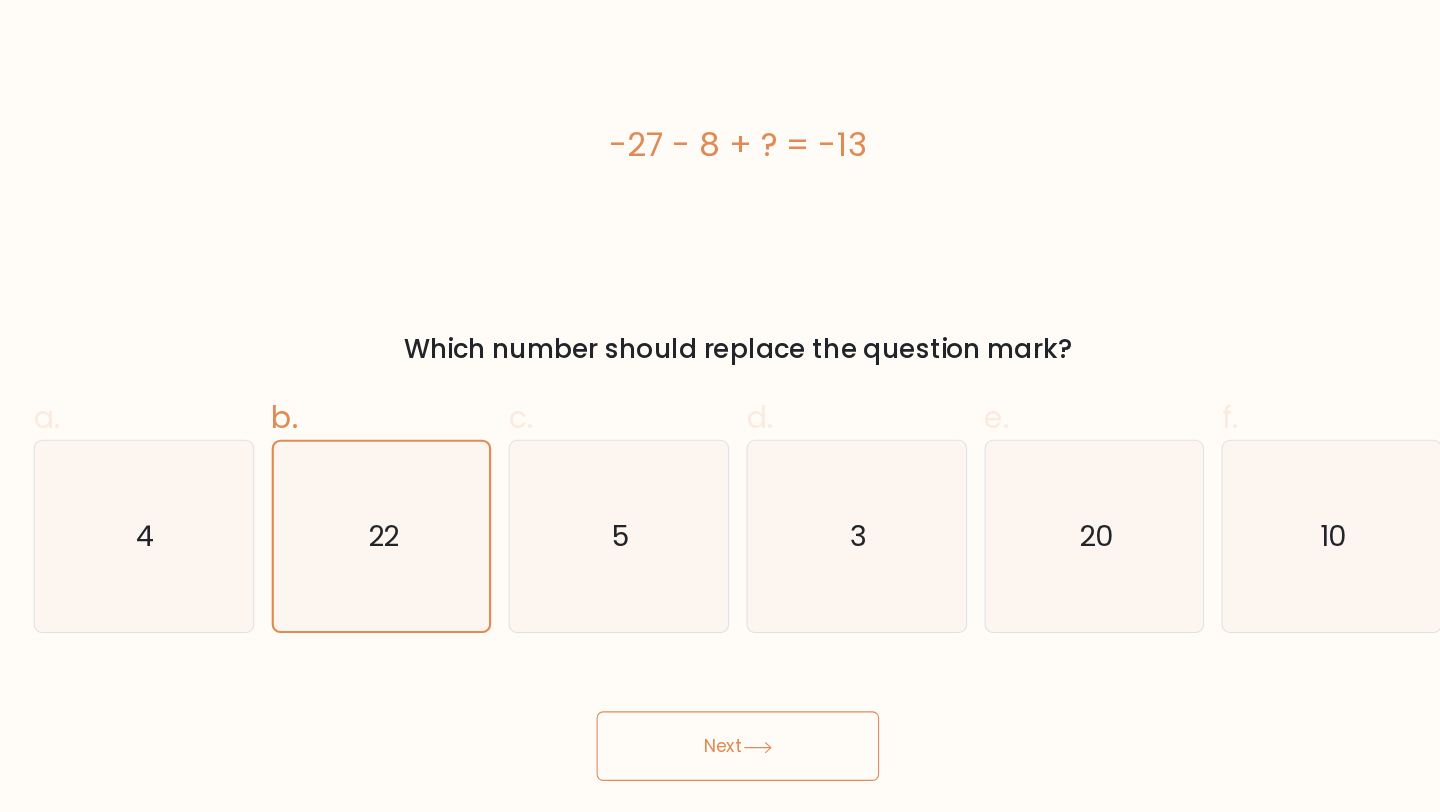 click on "Next" at bounding box center [720, 751] 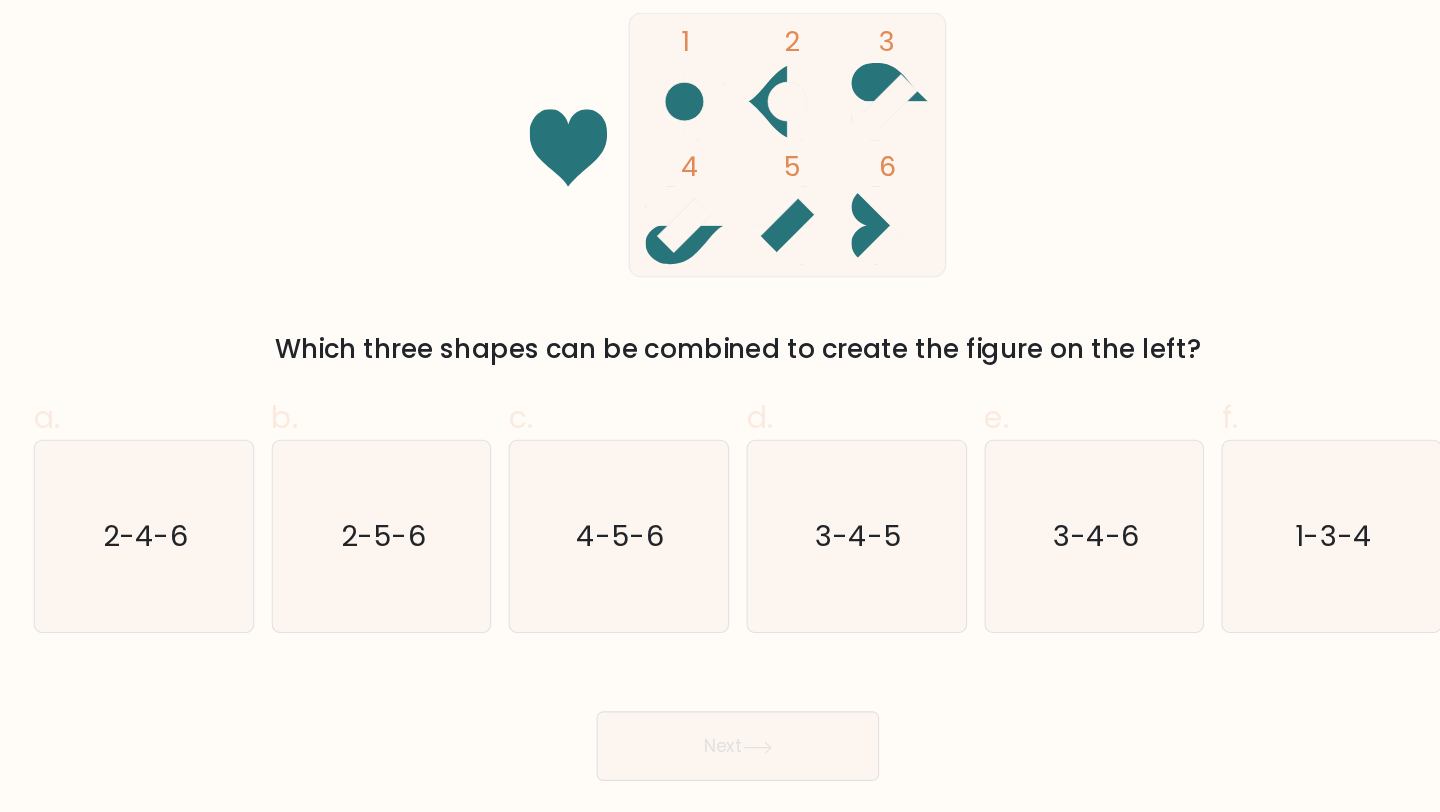 scroll, scrollTop: 0, scrollLeft: 0, axis: both 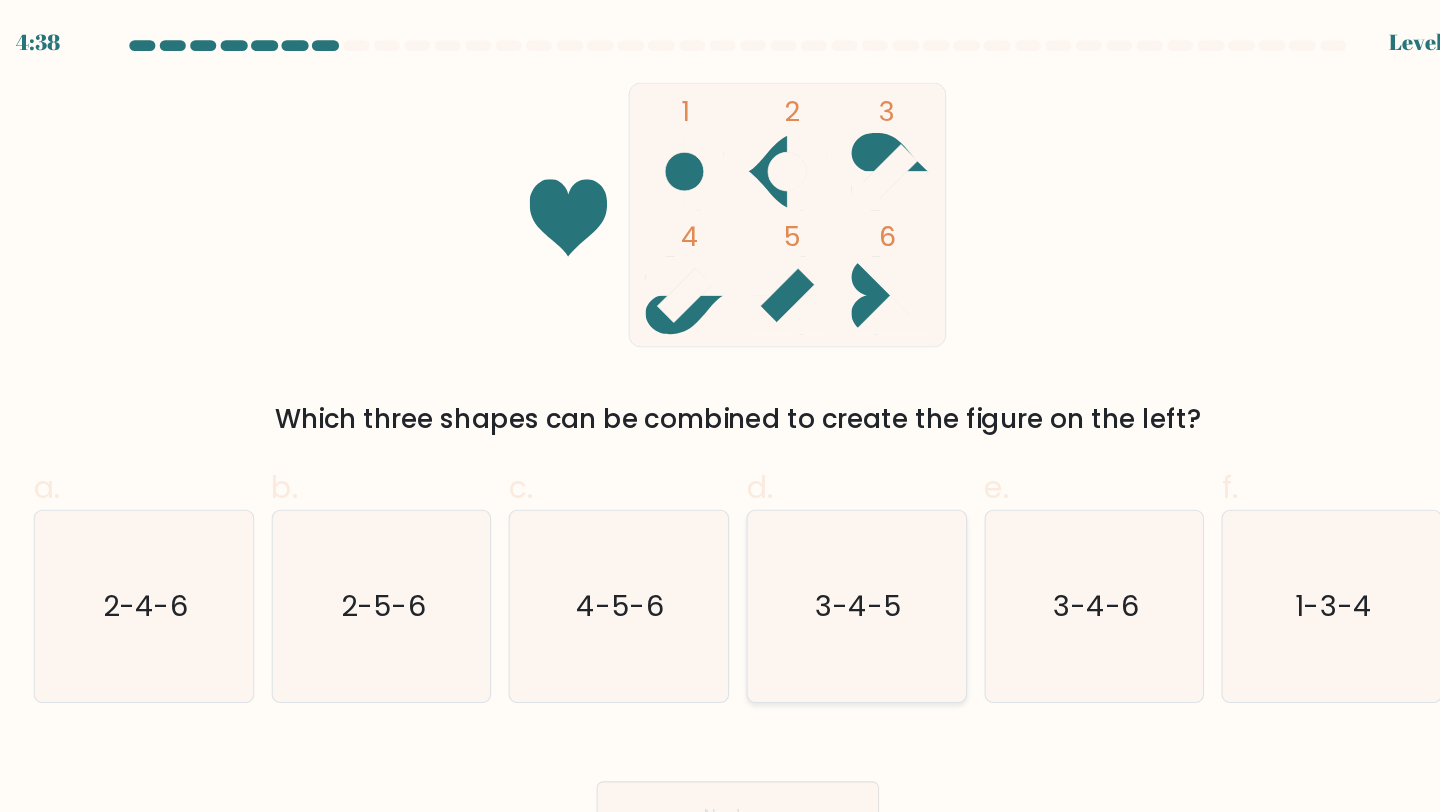 click on "3-4-5" at bounding box center (829, 558) 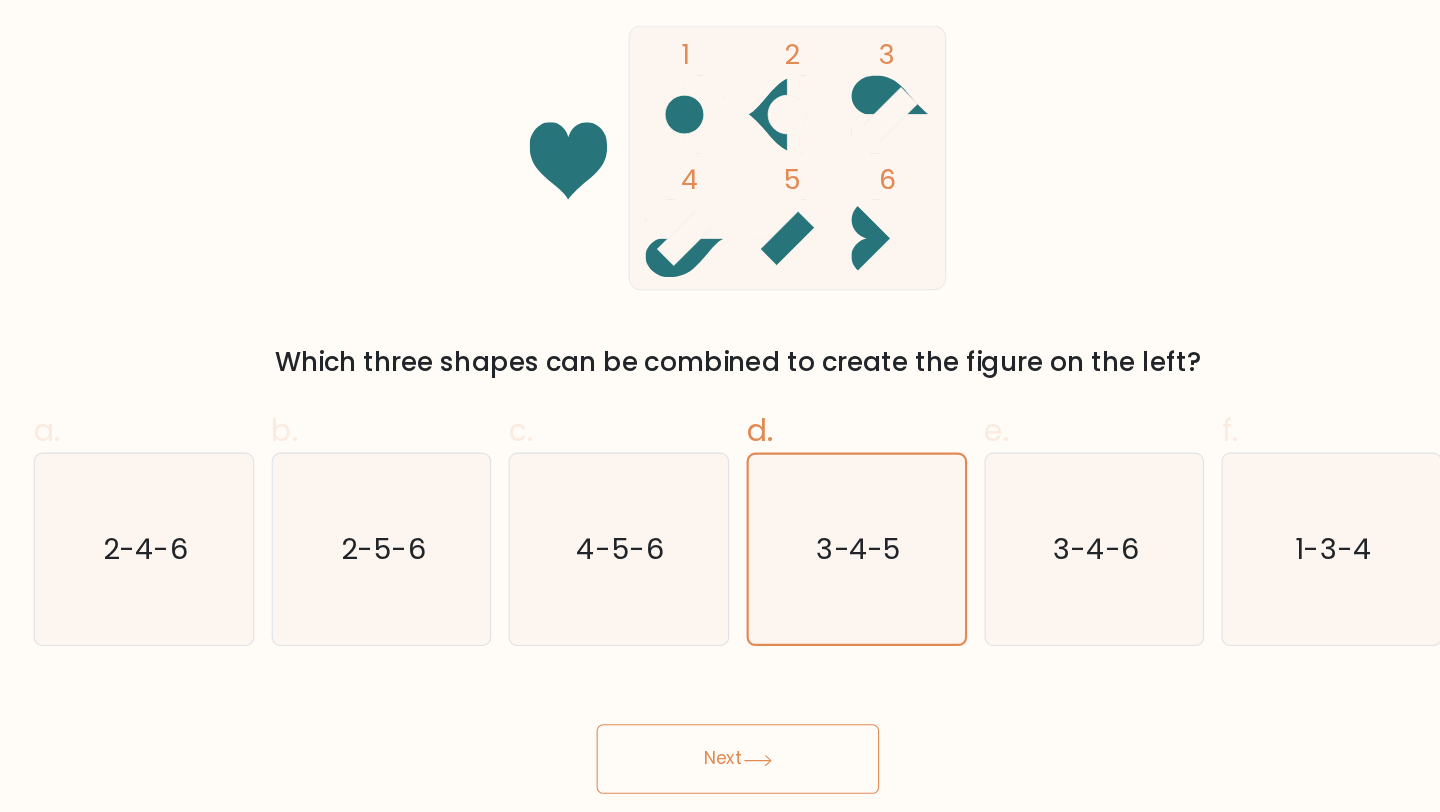 click on "Next" at bounding box center [720, 751] 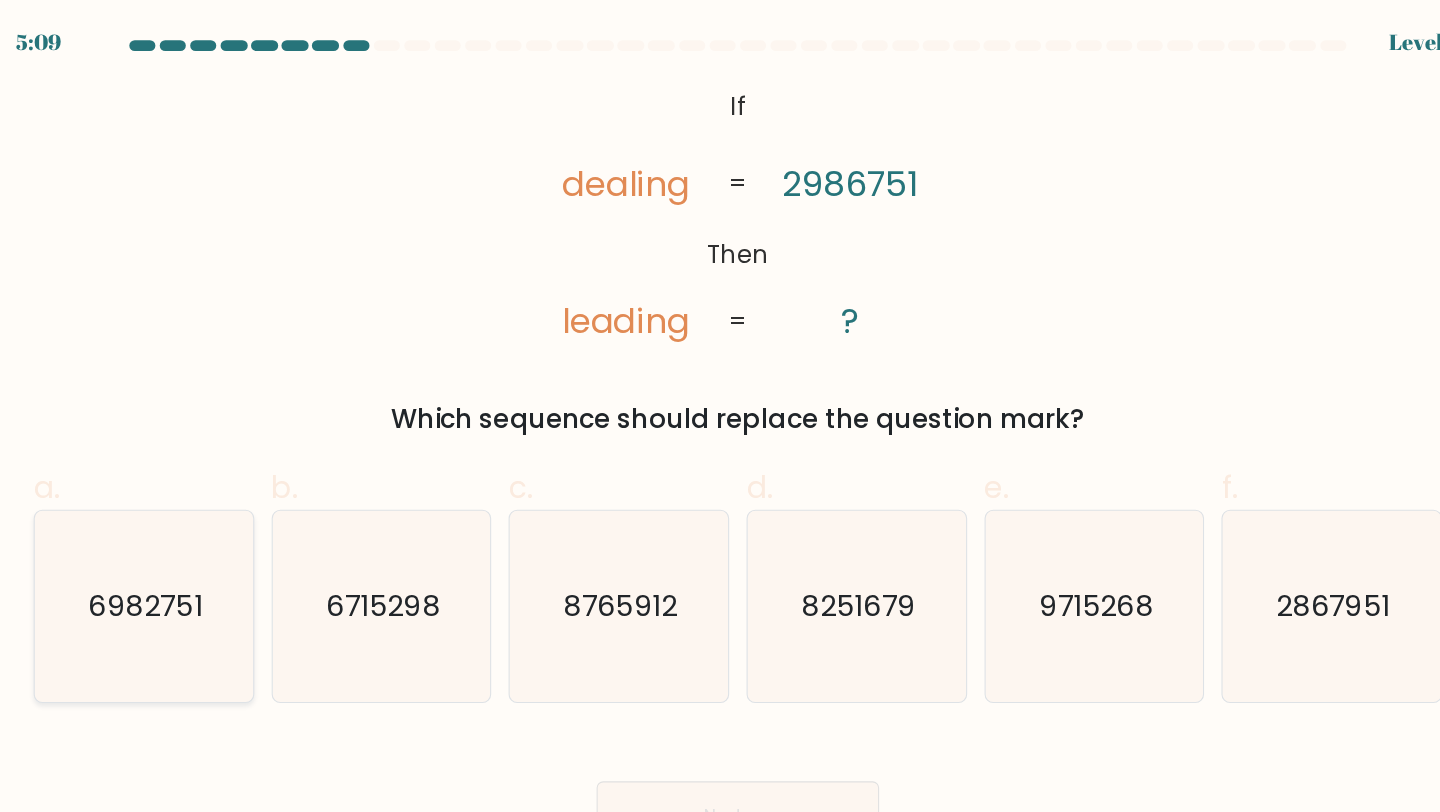 click on "6982751" at bounding box center [173, 558] 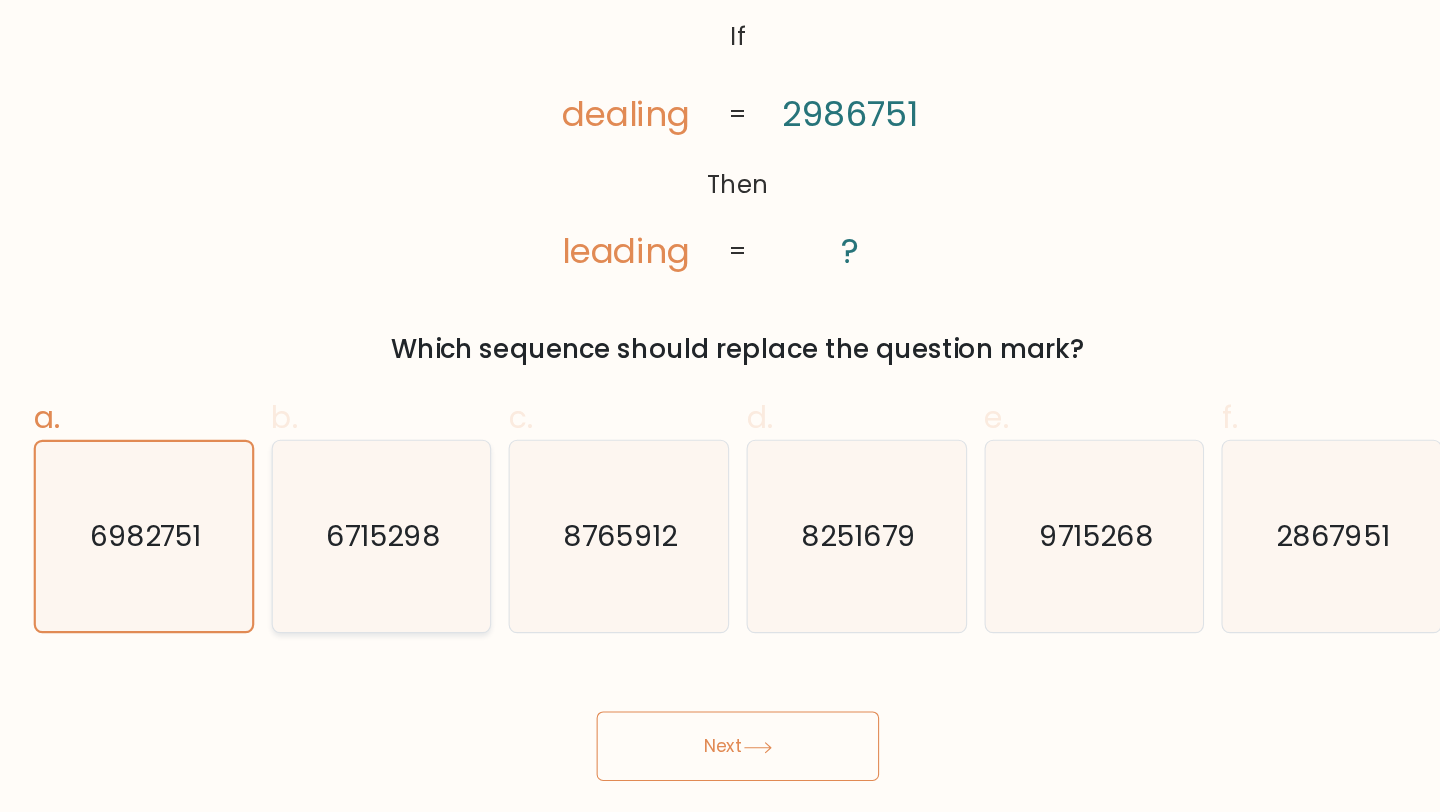 scroll, scrollTop: 0, scrollLeft: 0, axis: both 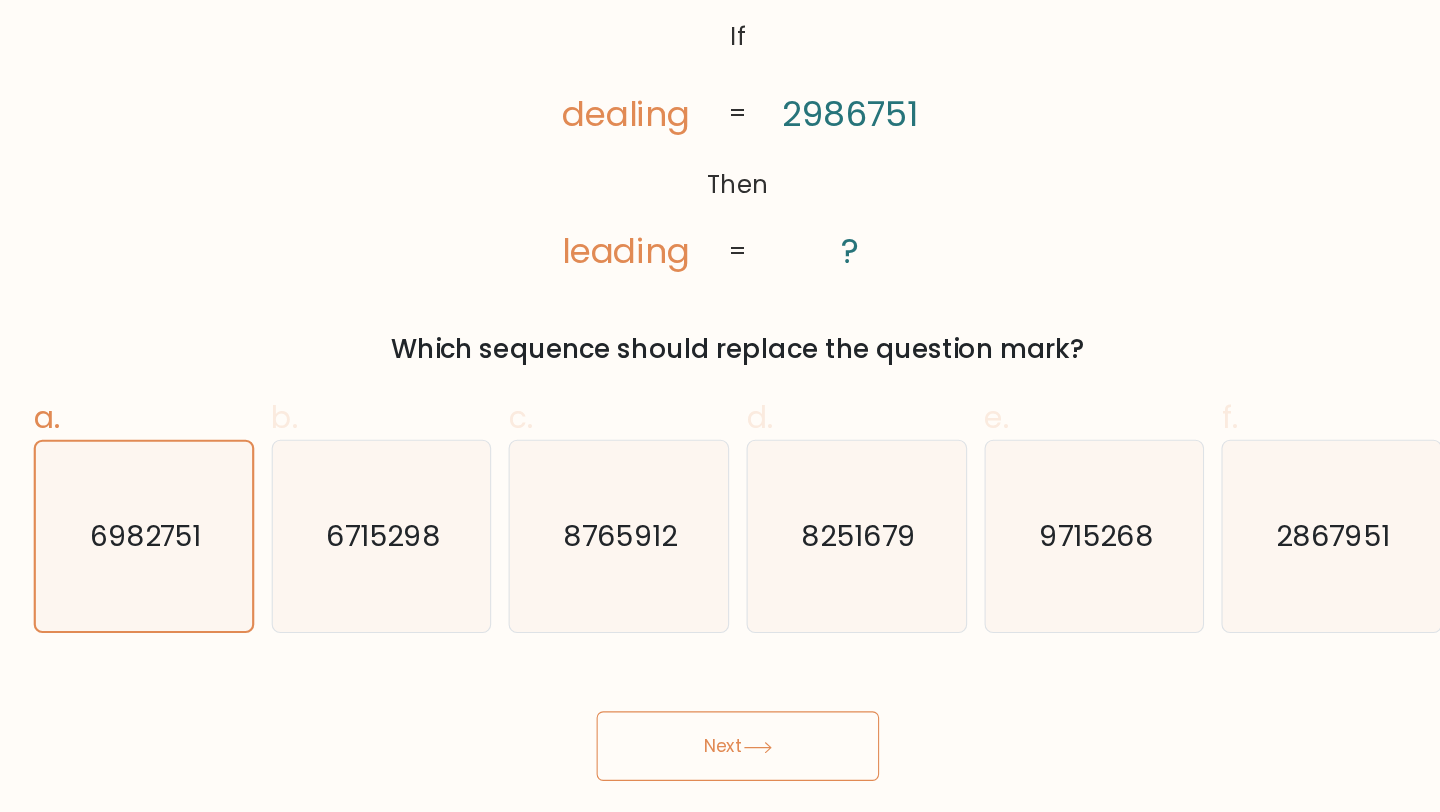 click on "Next" at bounding box center [720, 751] 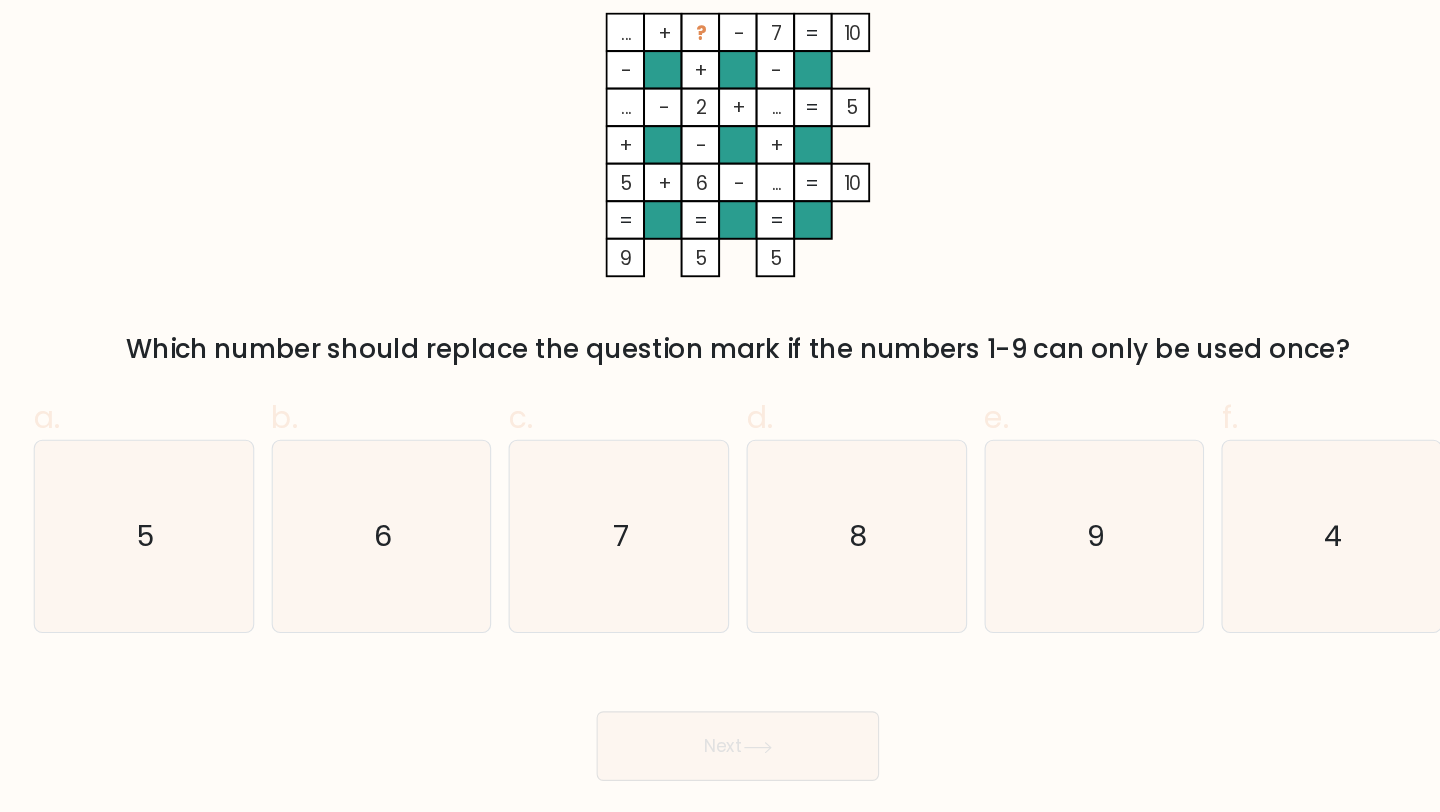 scroll, scrollTop: 0, scrollLeft: 0, axis: both 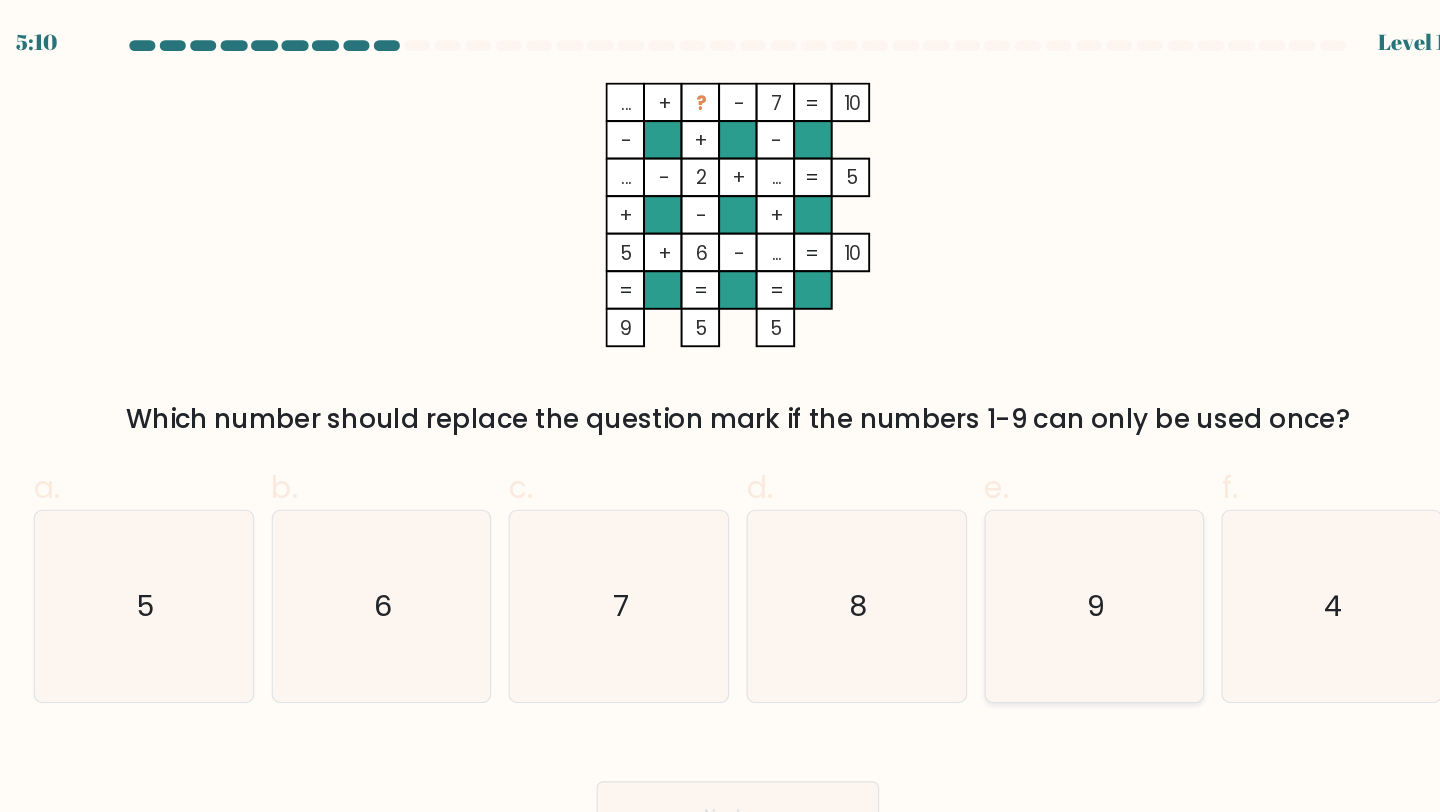 click on "9" at bounding box center [1048, 558] 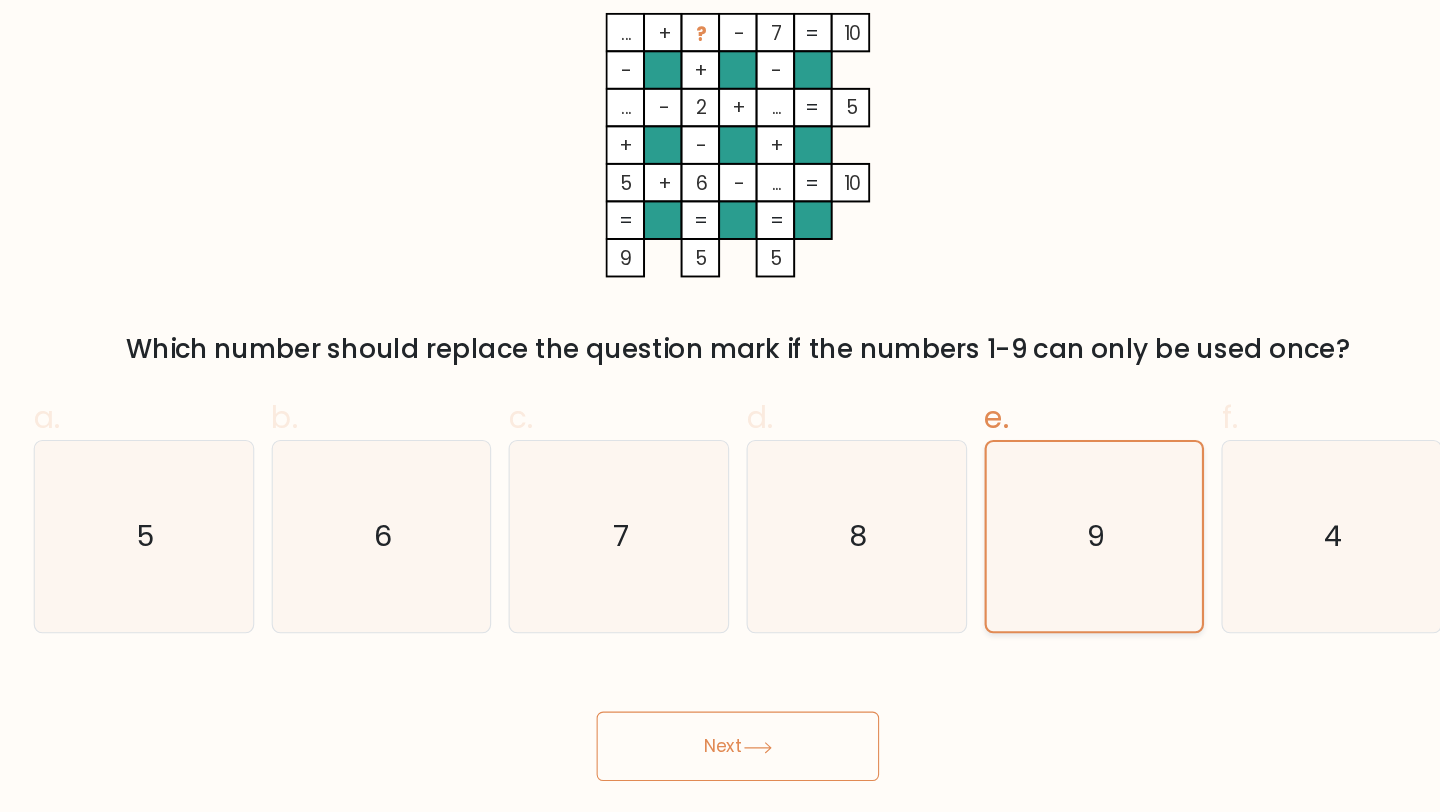 scroll, scrollTop: 0, scrollLeft: 0, axis: both 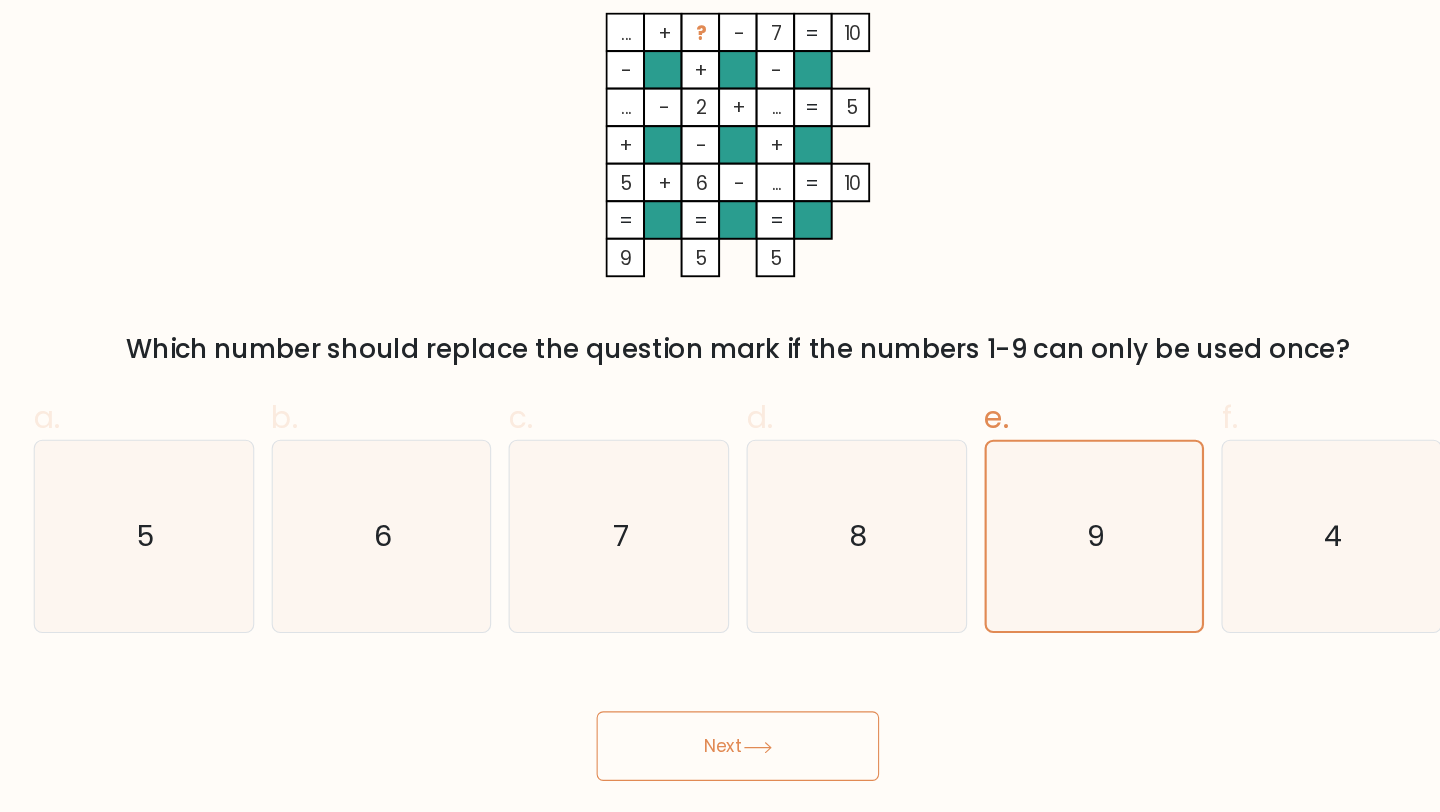 click on "Next" at bounding box center (720, 751) 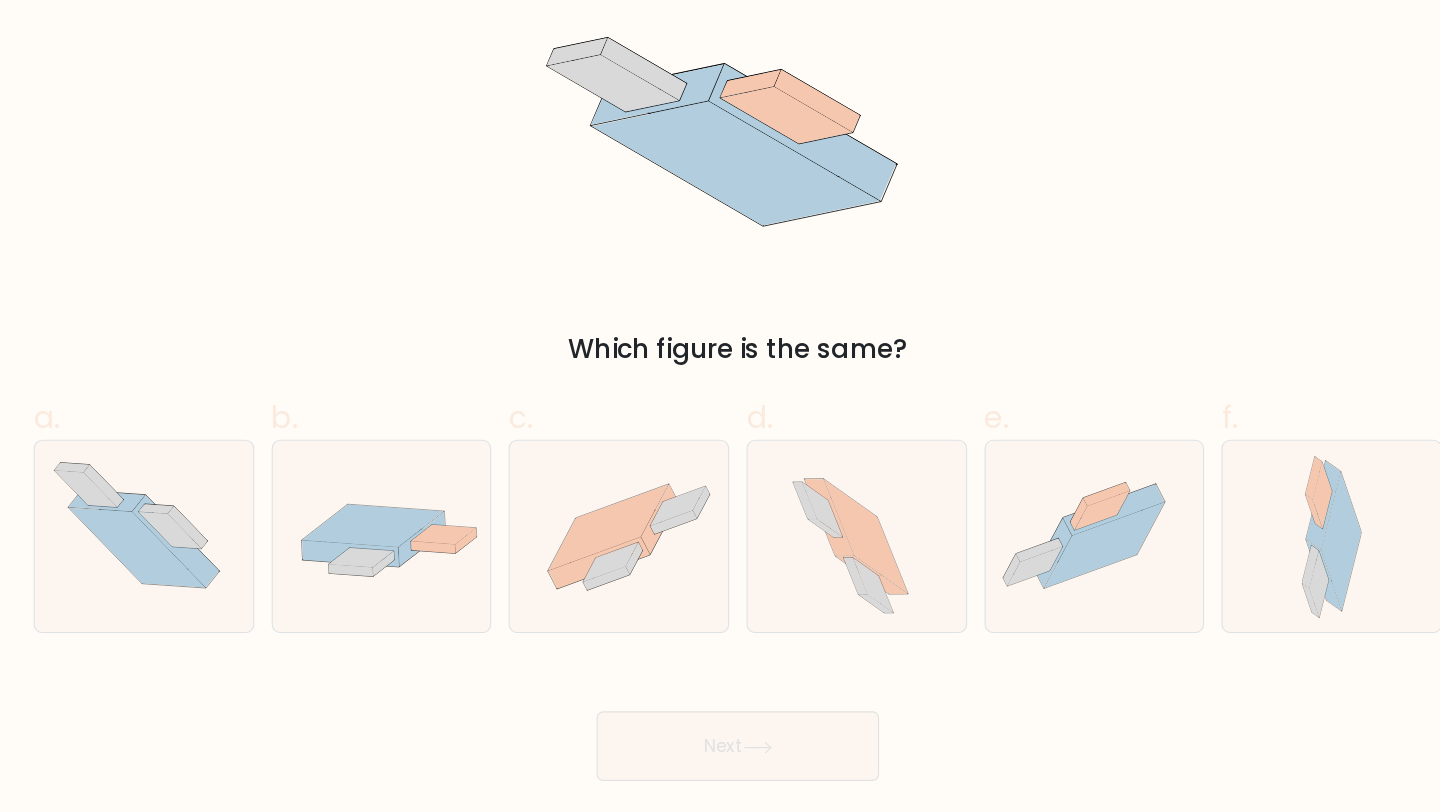 scroll, scrollTop: 0, scrollLeft: 0, axis: both 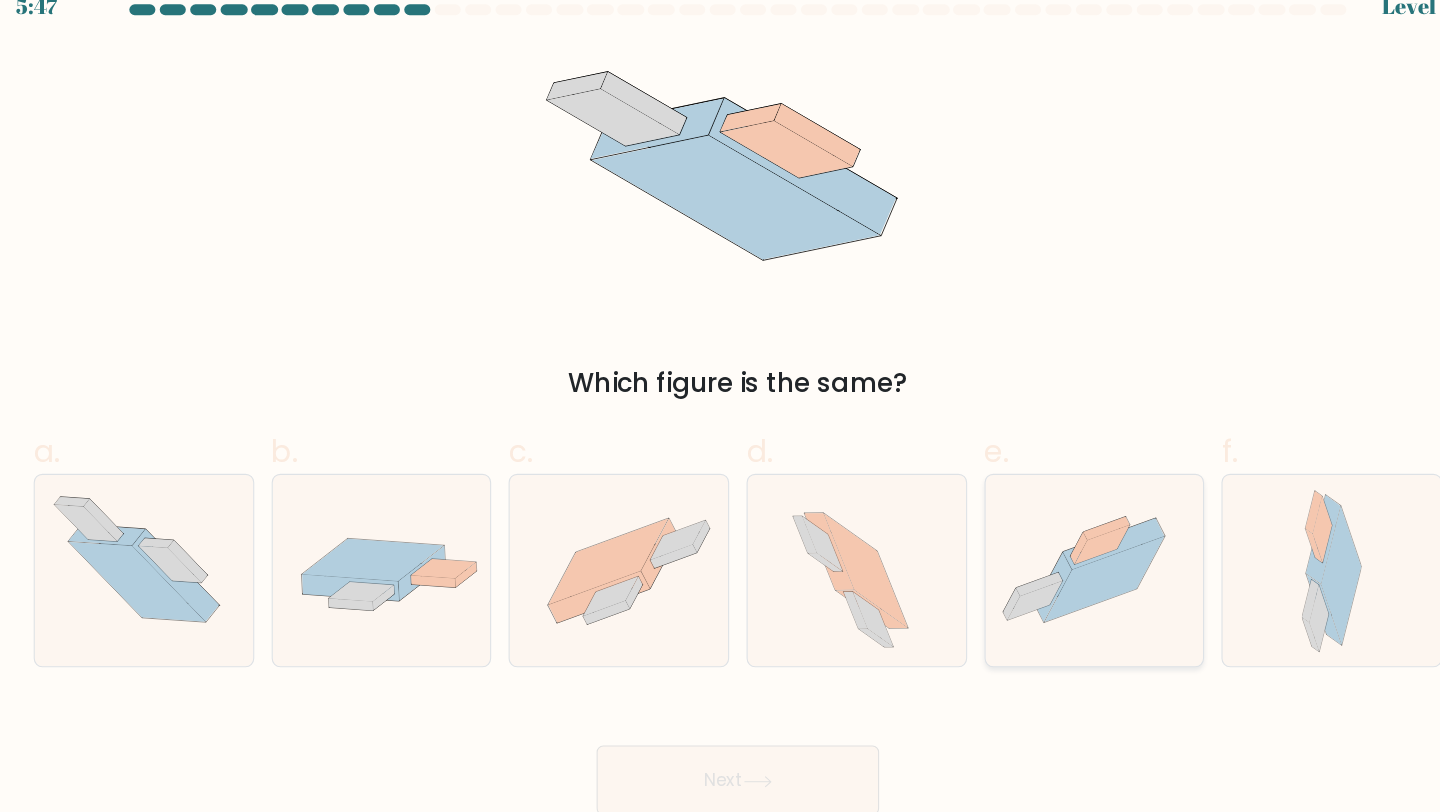 click at bounding box center (1057, 566) 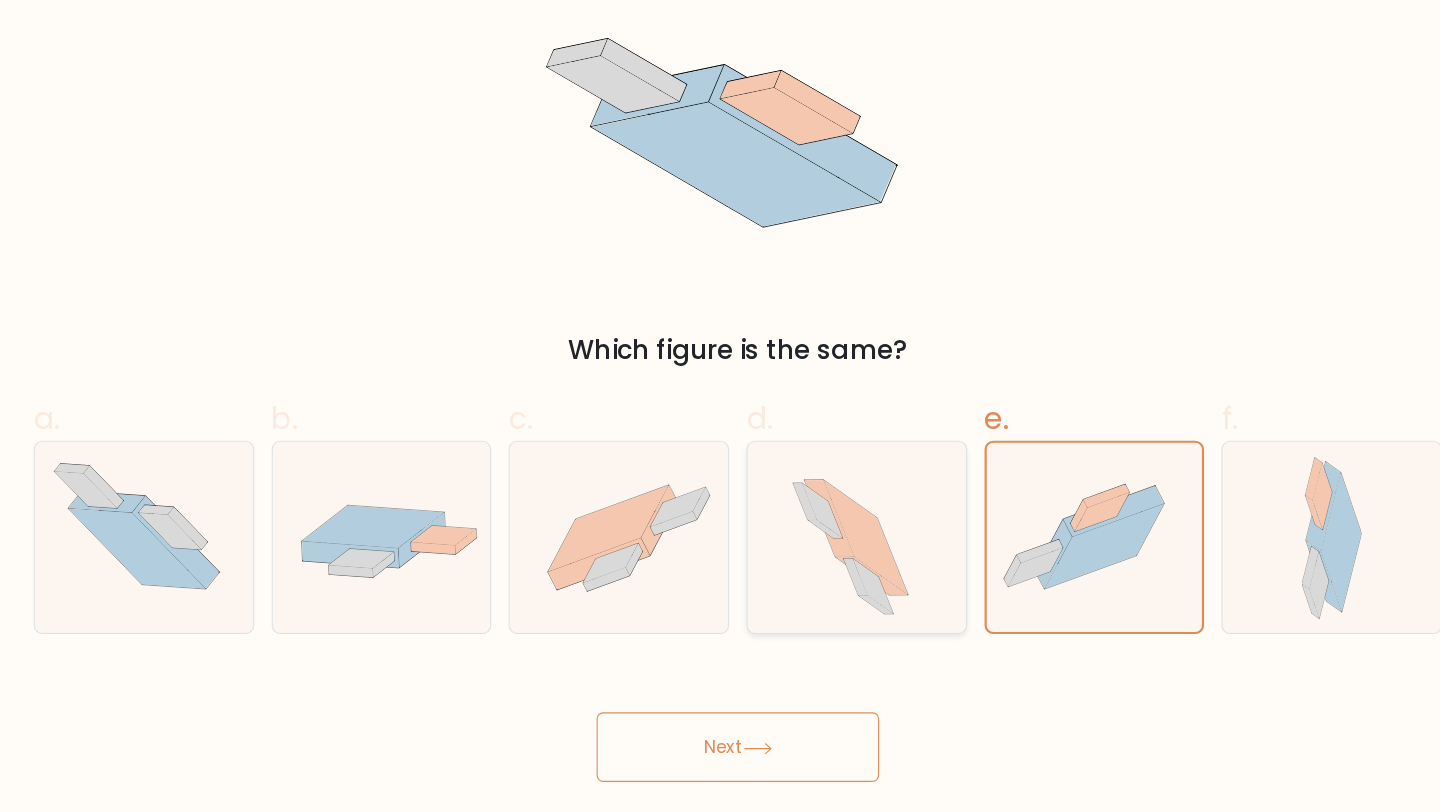 scroll, scrollTop: 0, scrollLeft: 0, axis: both 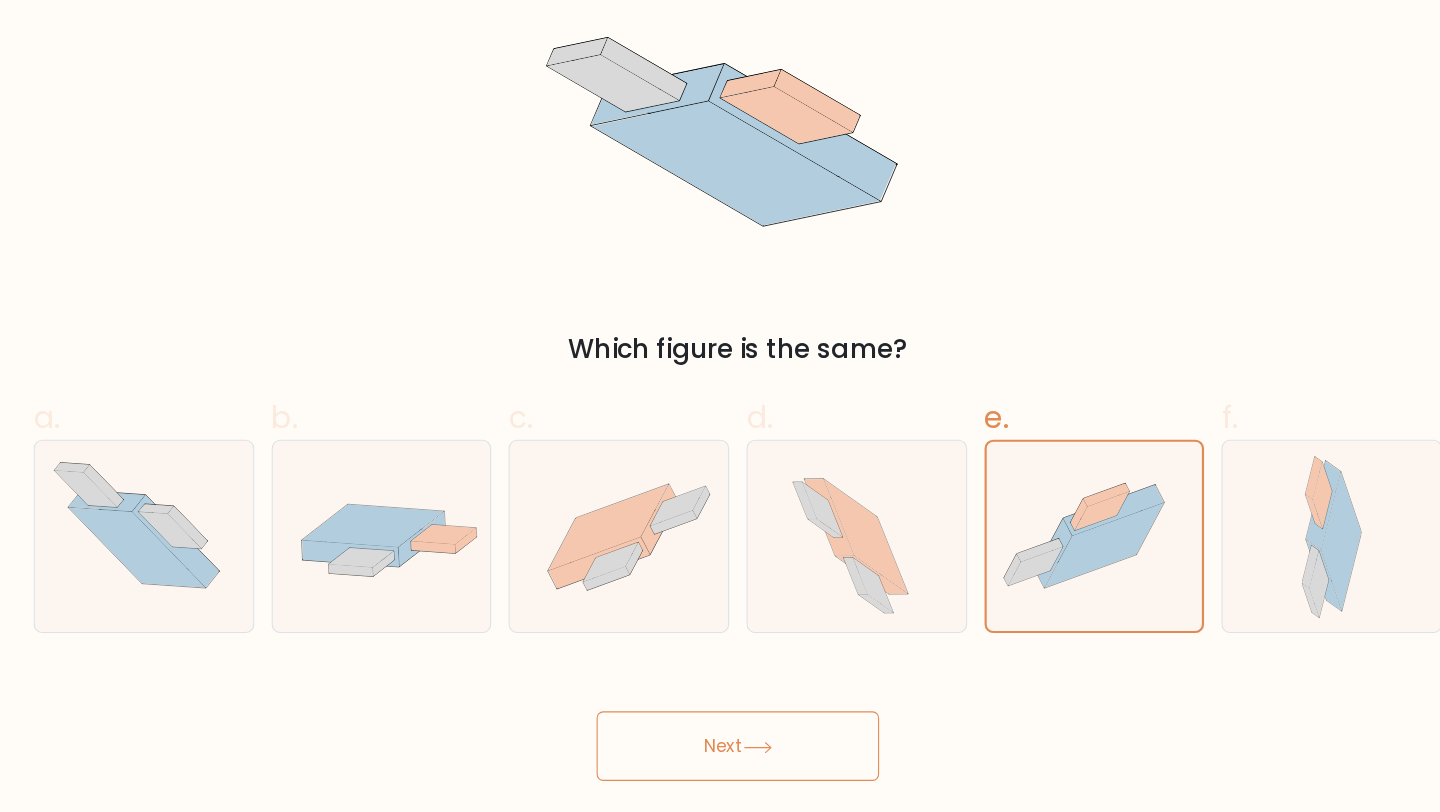 click on "Next" at bounding box center [720, 751] 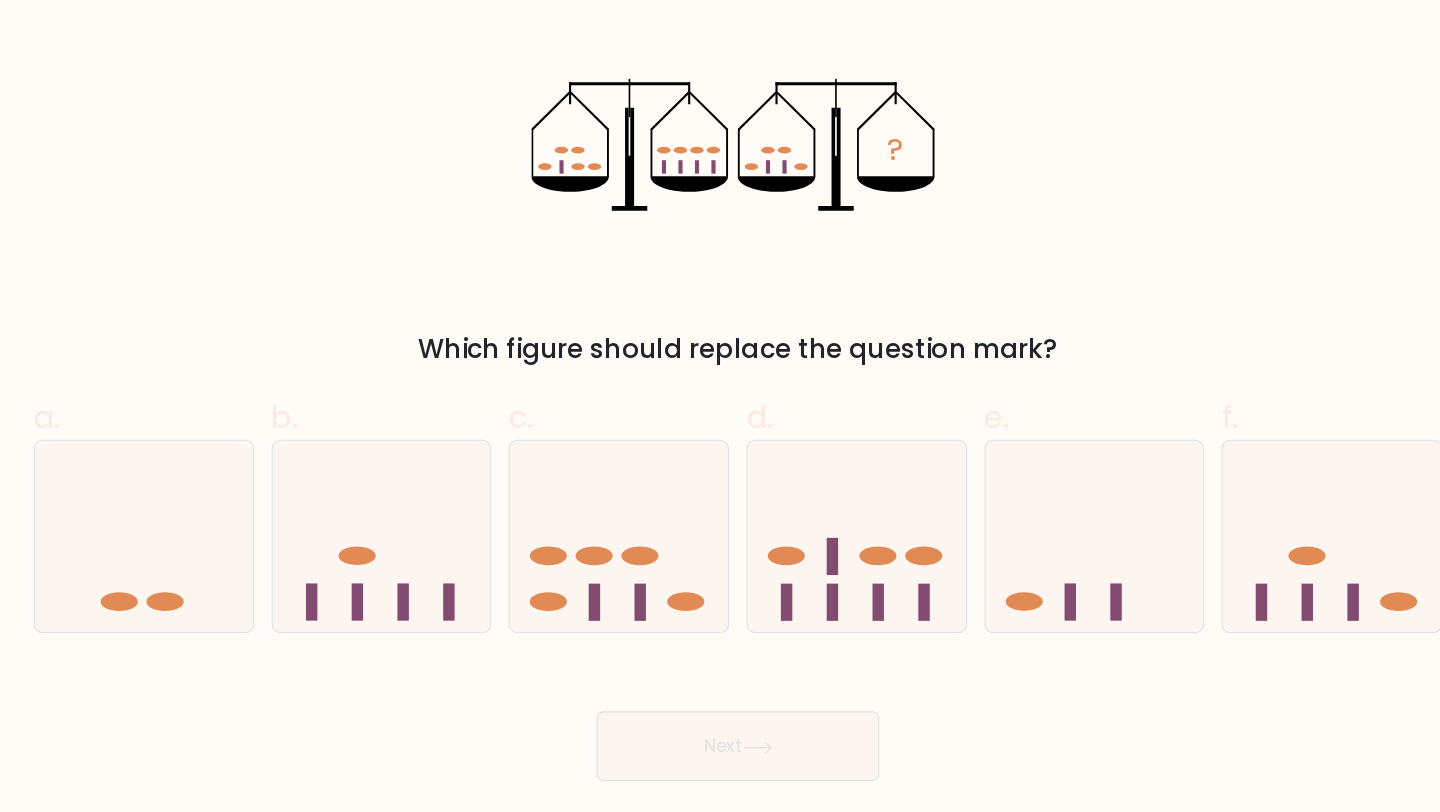 scroll, scrollTop: 0, scrollLeft: 0, axis: both 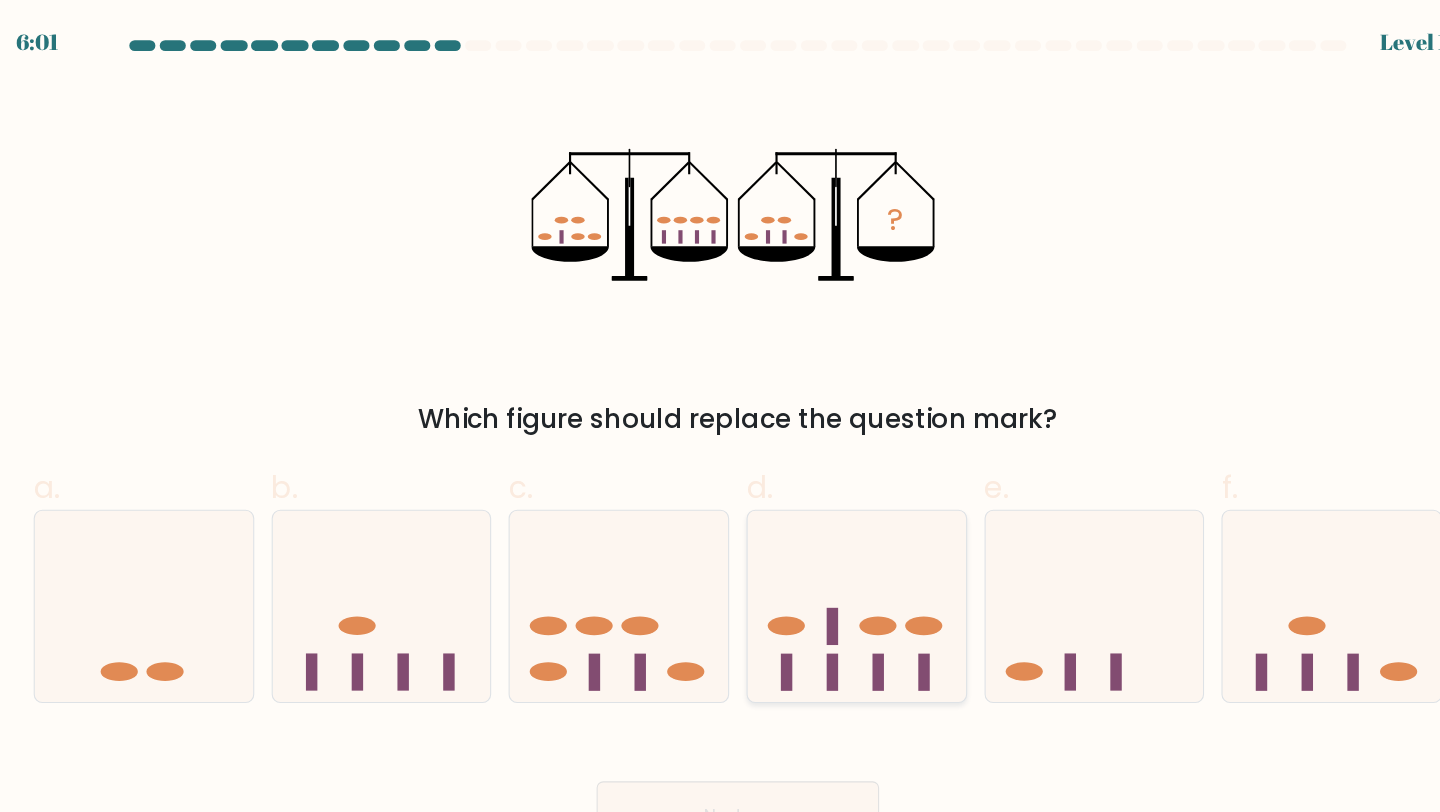 click at bounding box center (807, 619) 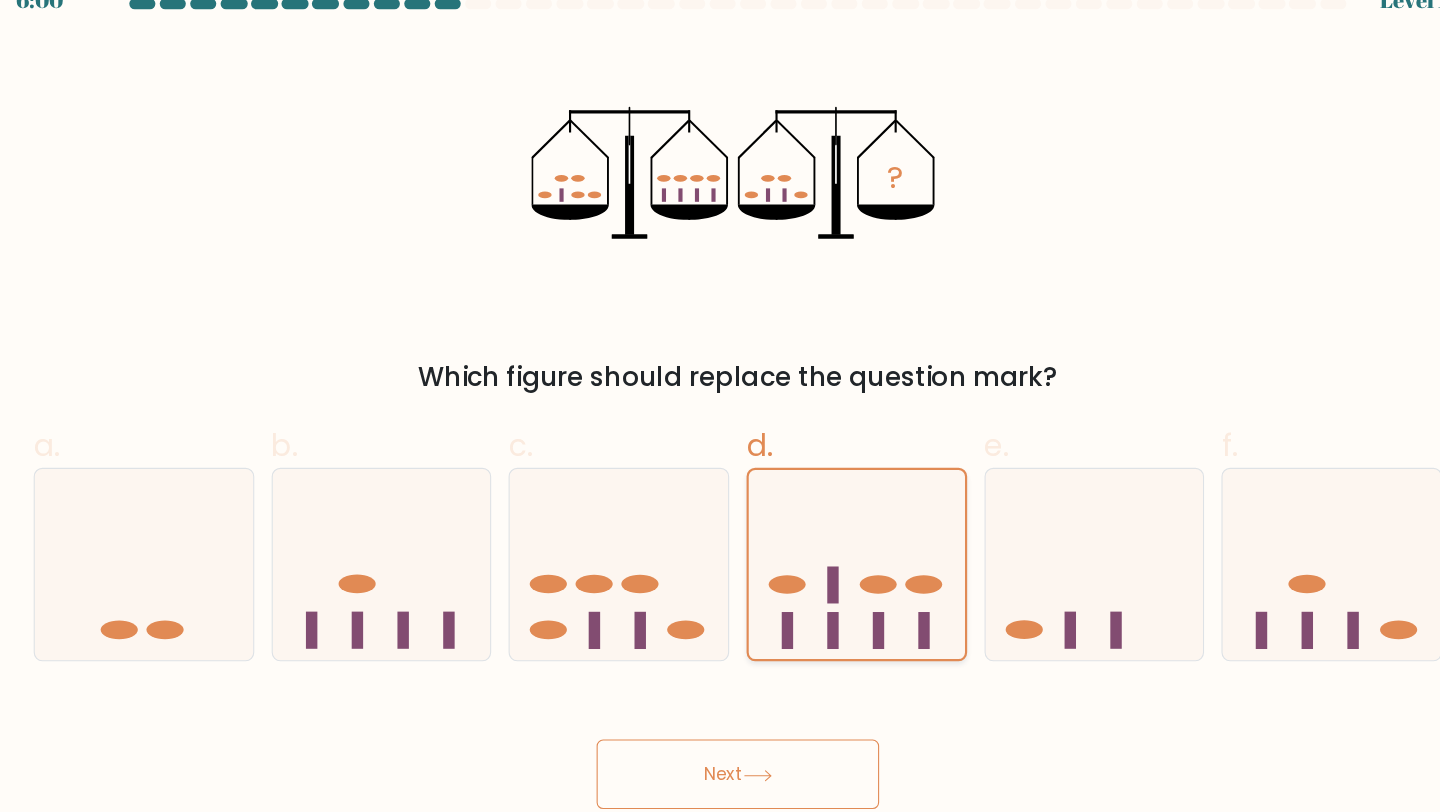 scroll, scrollTop: 0, scrollLeft: 0, axis: both 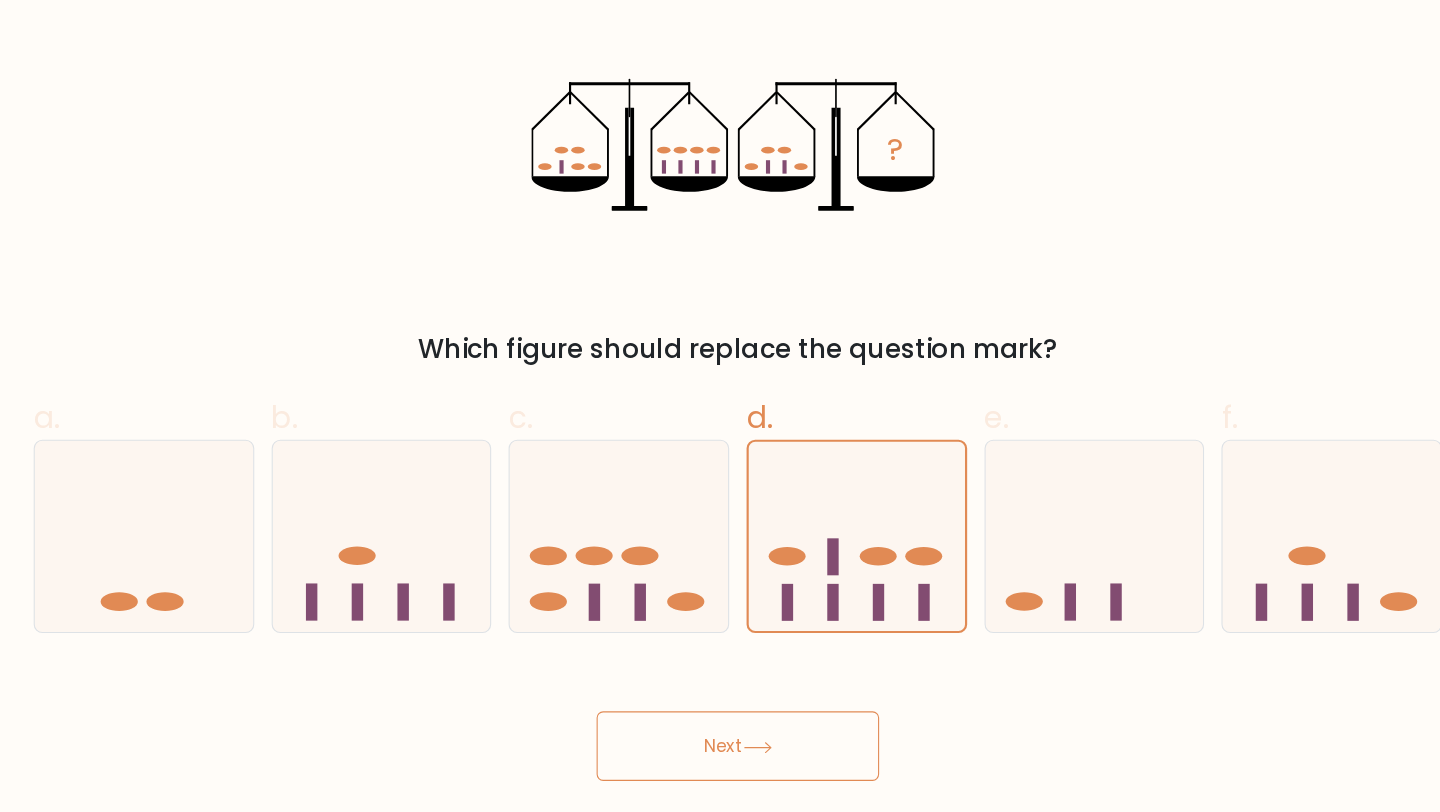 click on "Next" at bounding box center (720, 751) 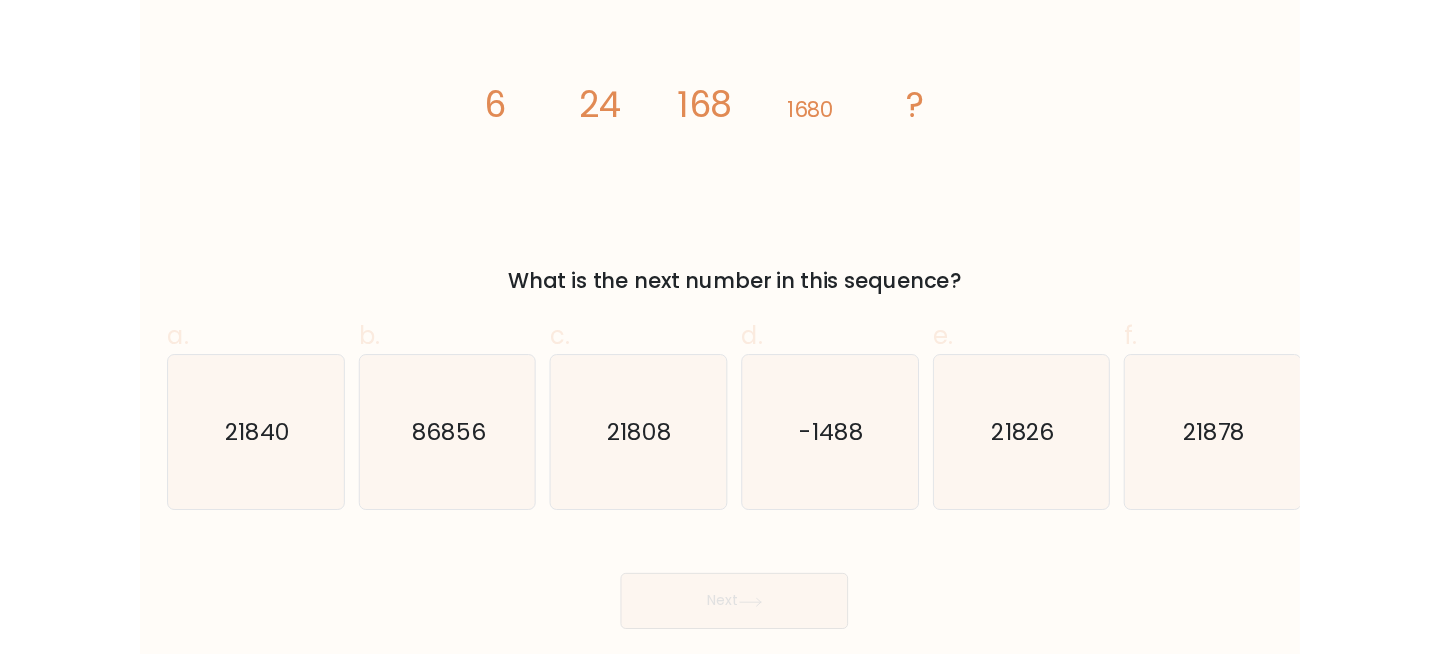 scroll, scrollTop: 0, scrollLeft: 0, axis: both 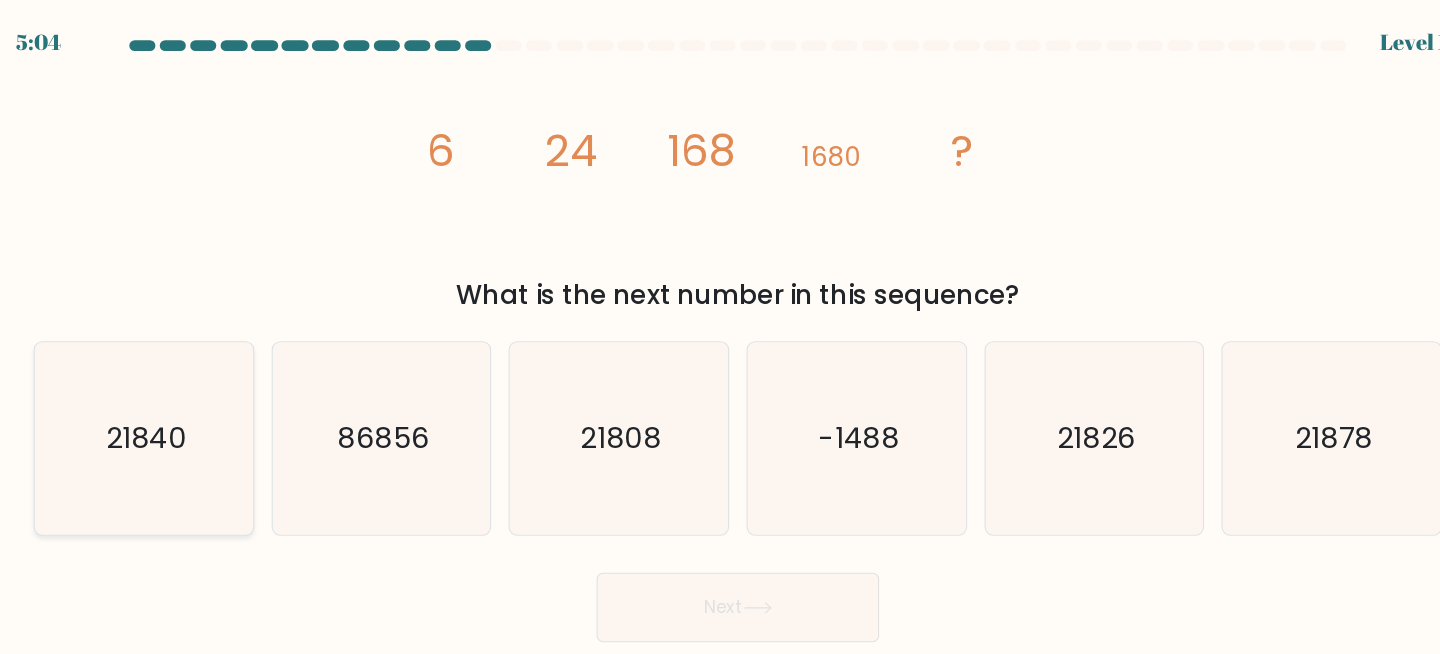 click on "21840" at bounding box center (173, 403) 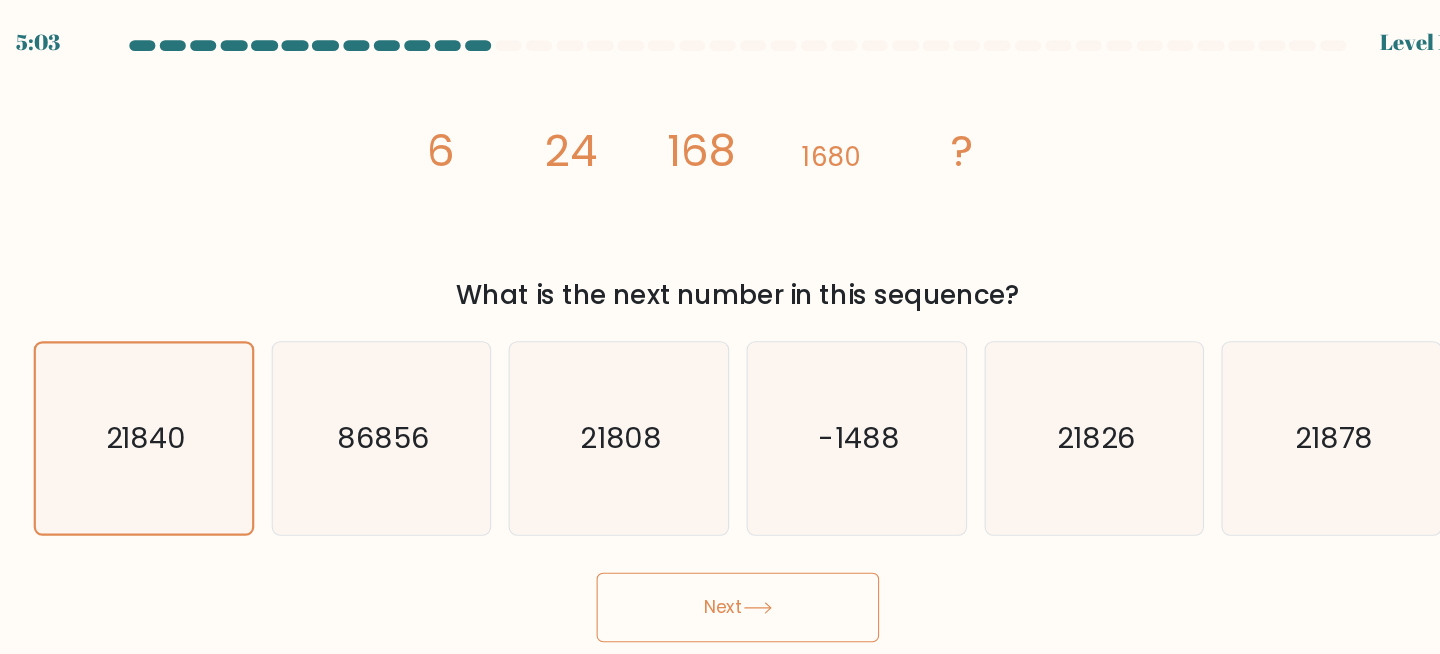 click on "Next" at bounding box center (720, 559) 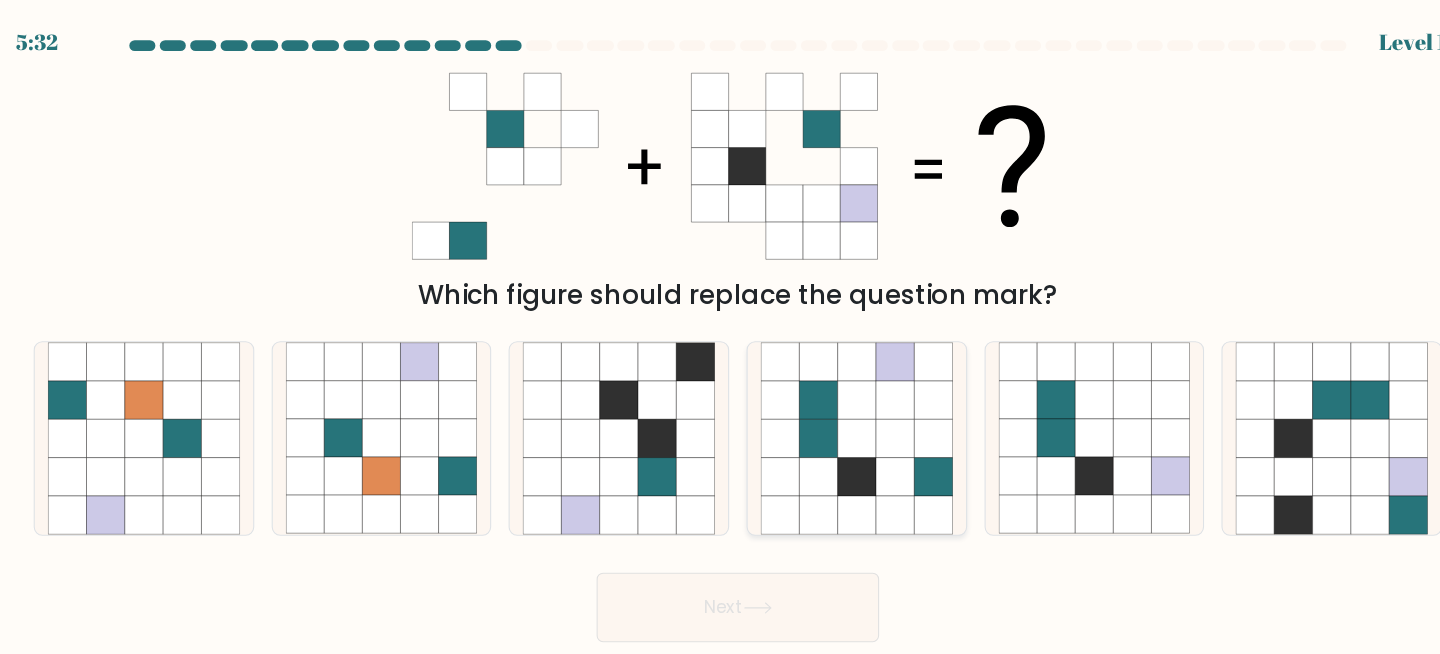 click at bounding box center [864, 438] 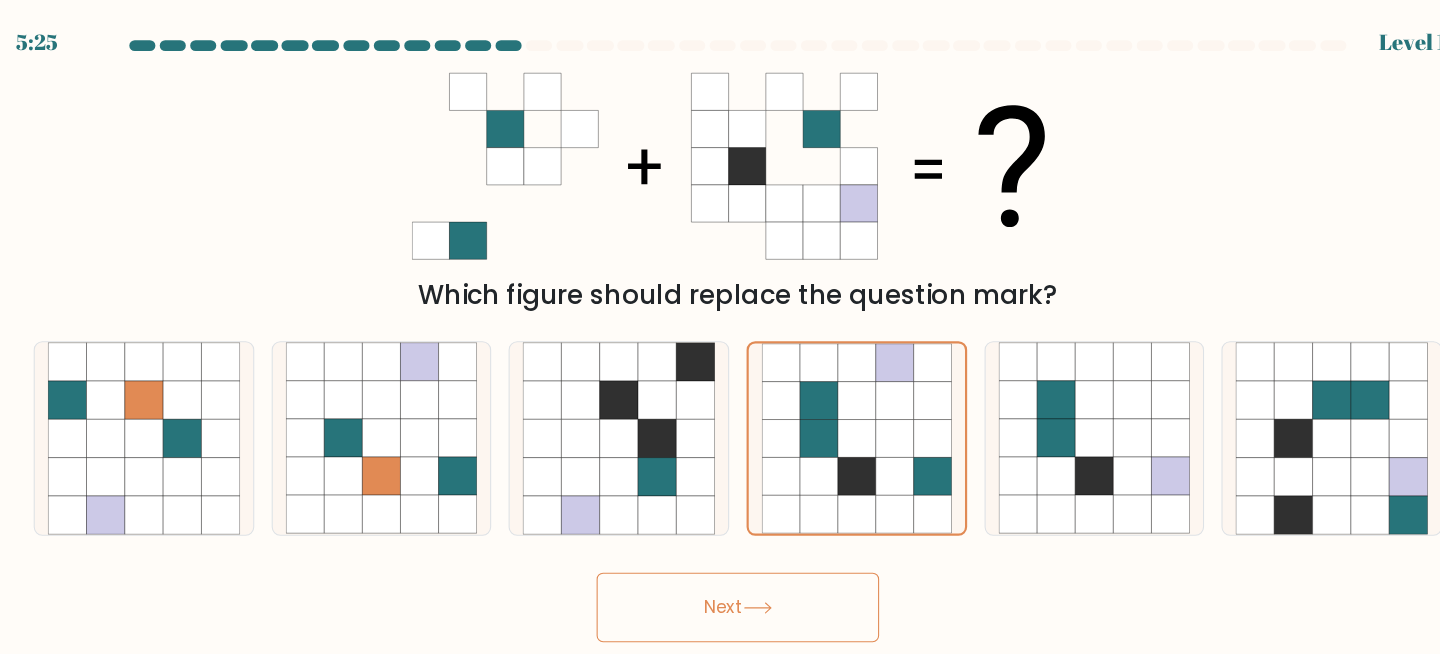 click on "Next" at bounding box center (720, 559) 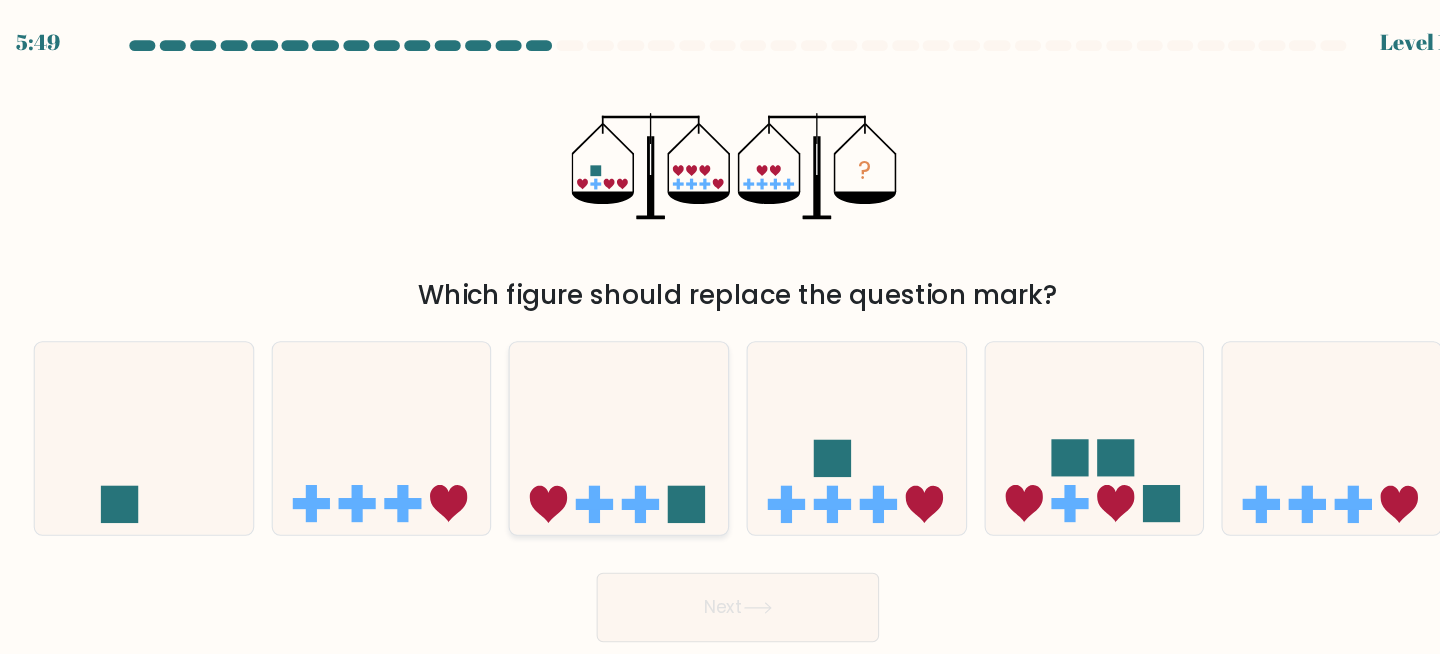 click at bounding box center (610, 403) 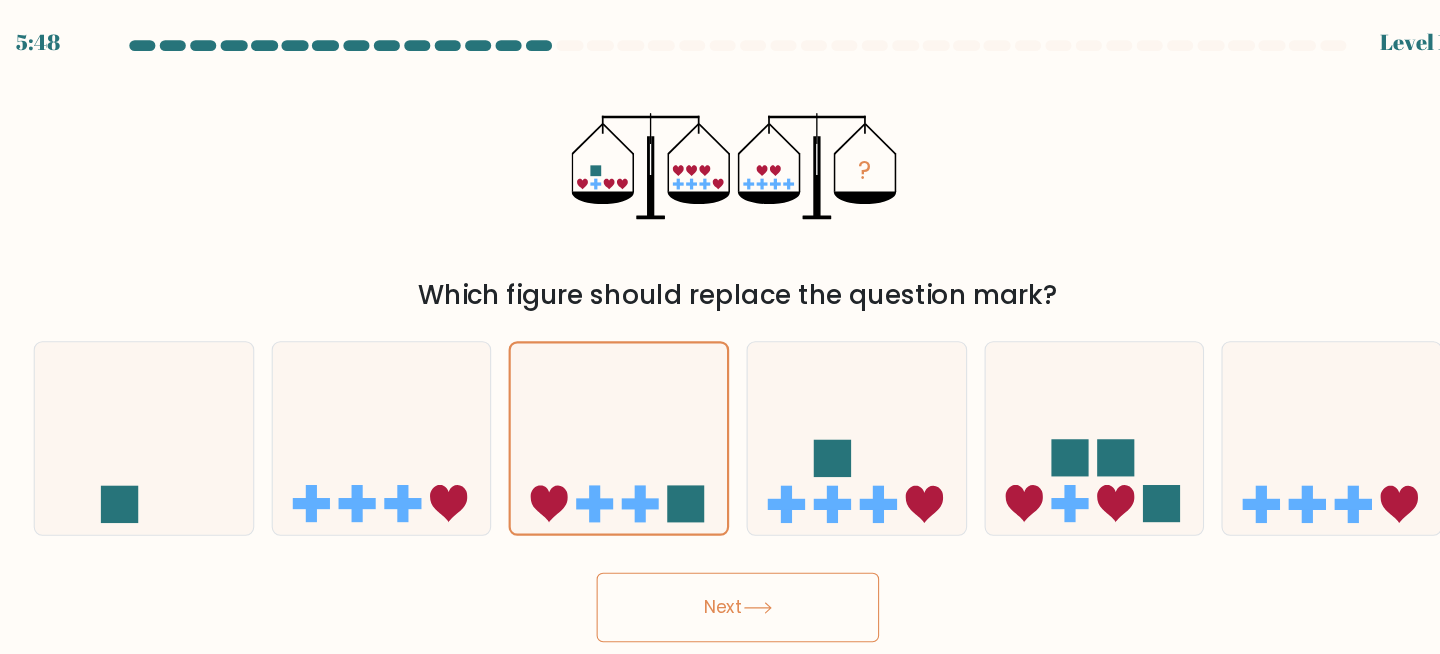 click on "Next" at bounding box center (720, 559) 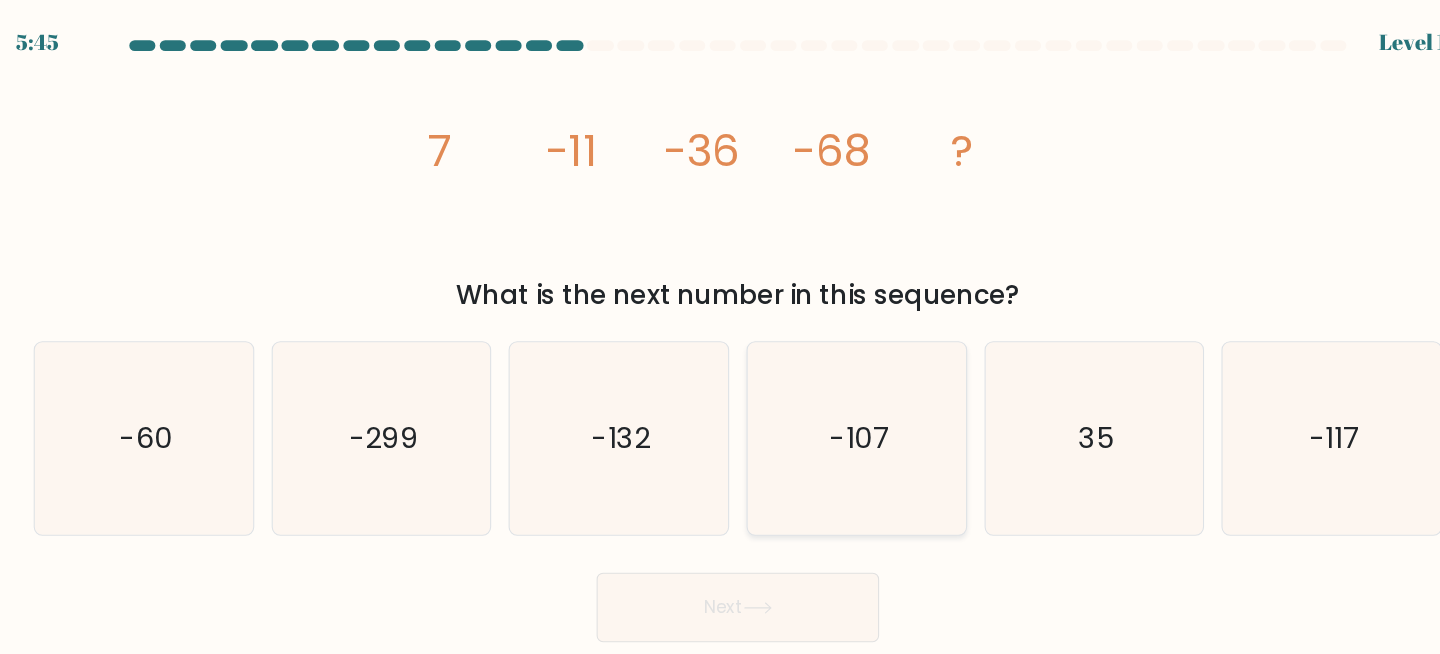 click on "-107" at bounding box center (829, 403) 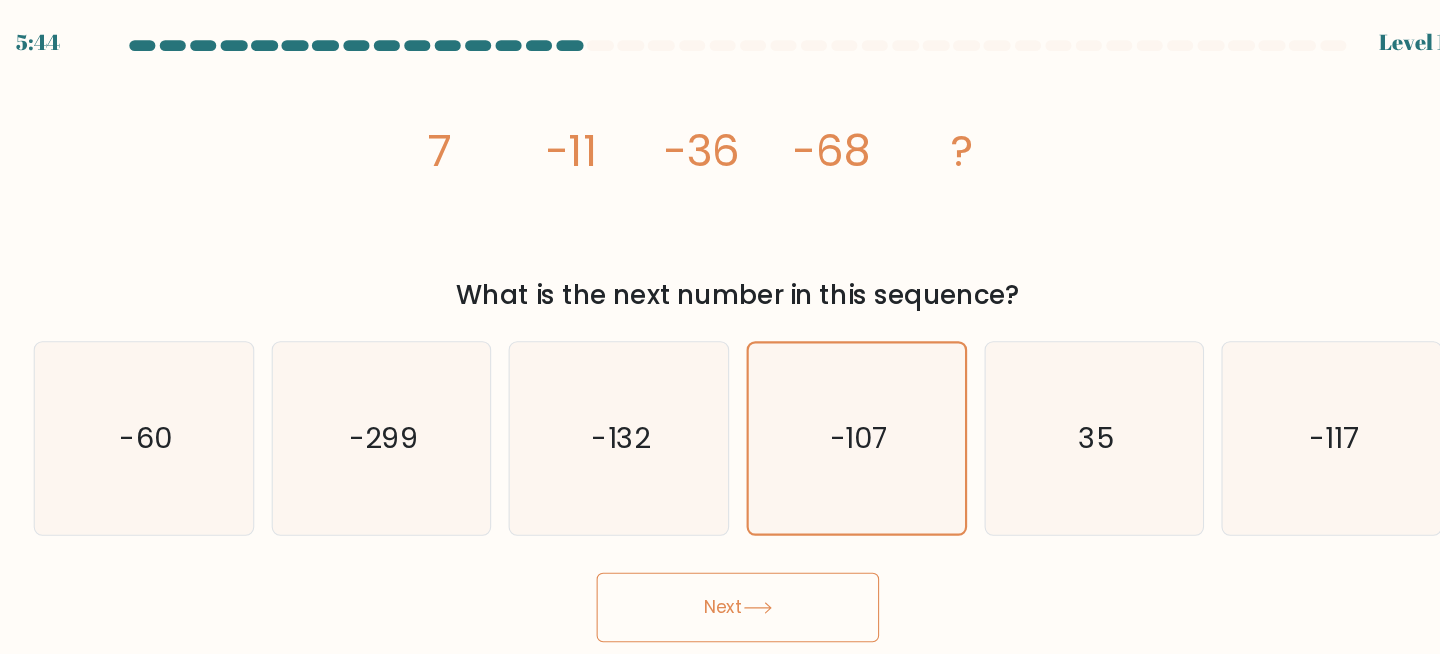 click on "Next" at bounding box center (720, 559) 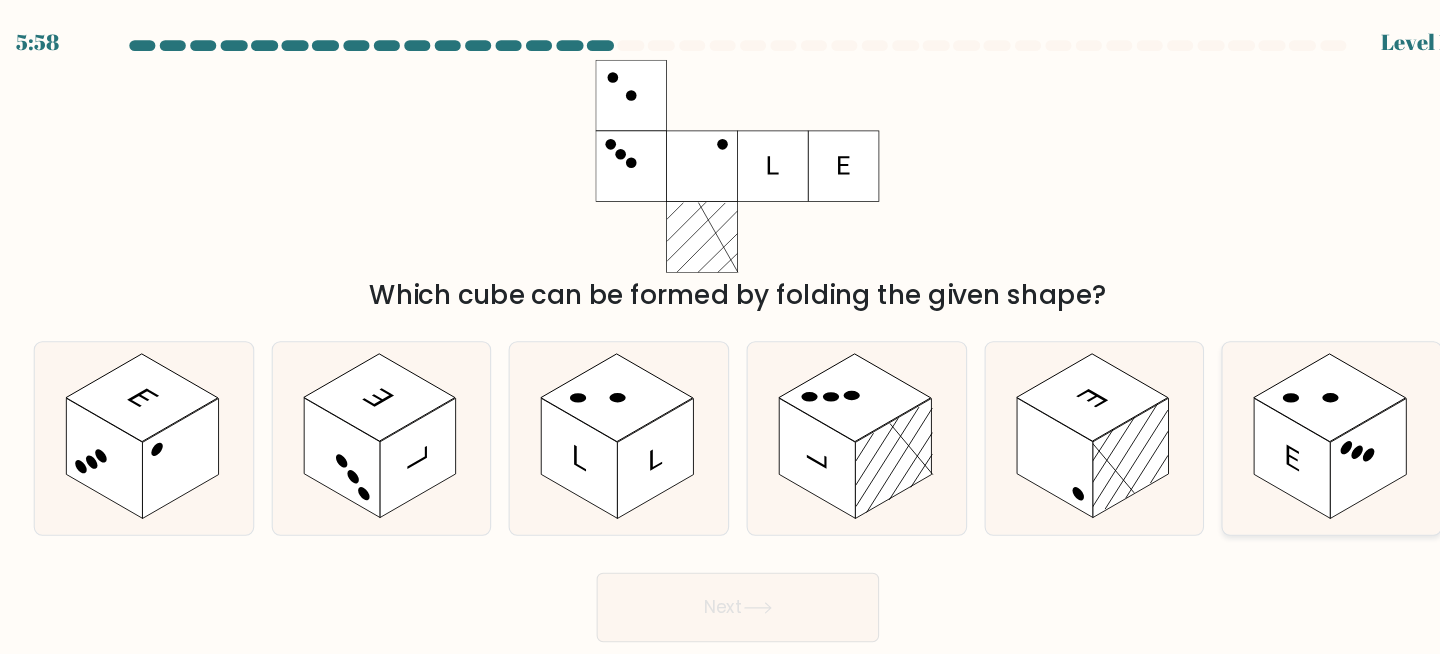 click at bounding box center (1265, 366) 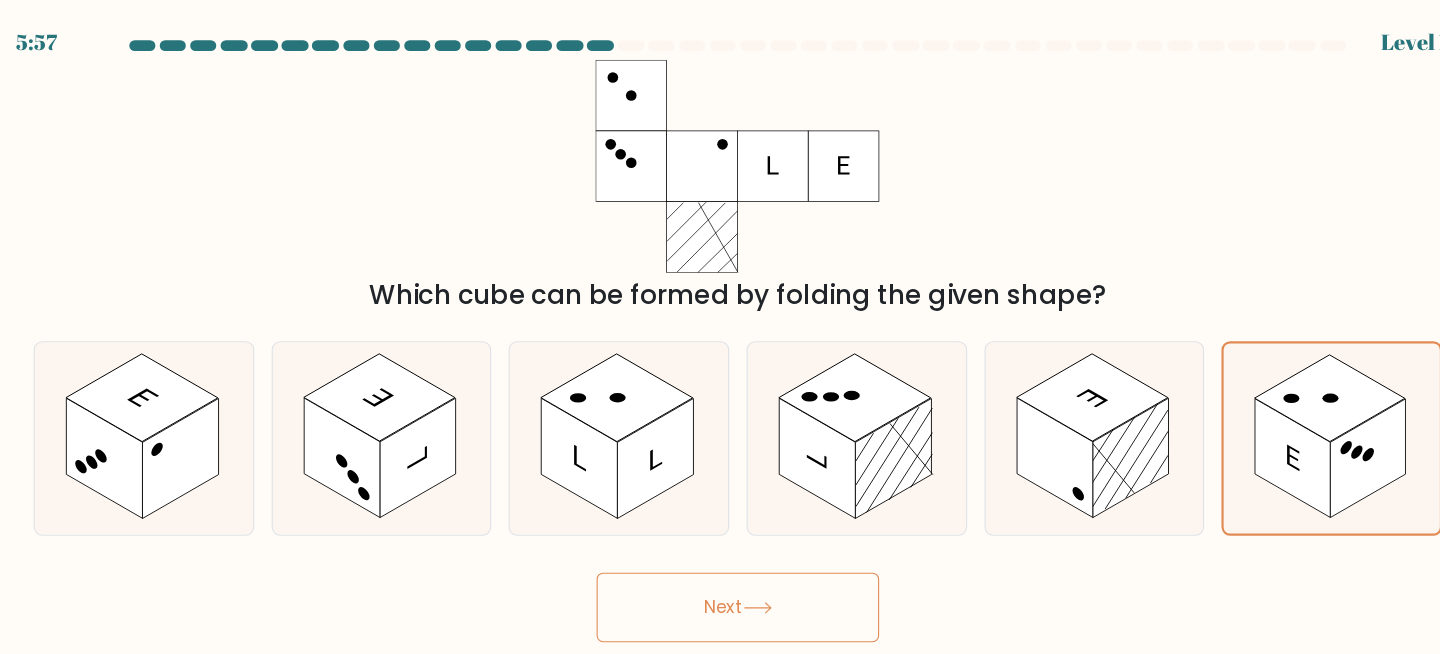click on "Next" at bounding box center (720, 559) 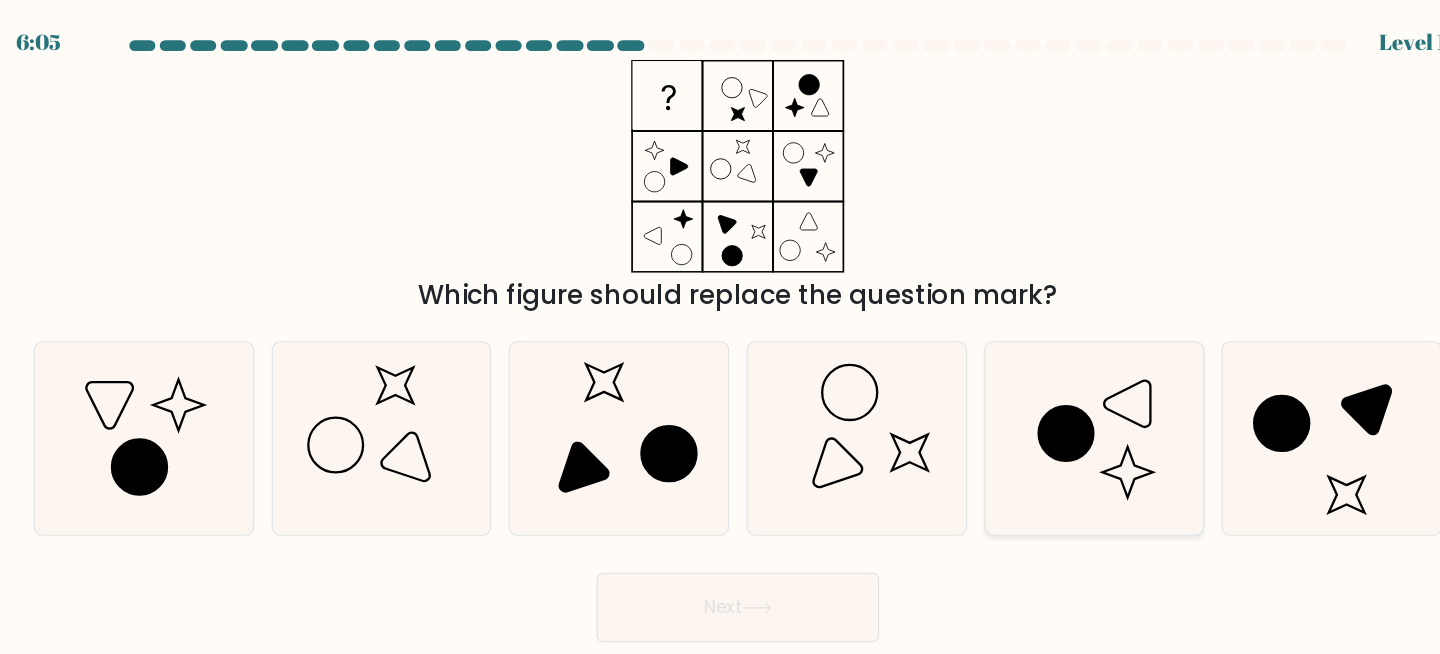 click at bounding box center [1022, 399] 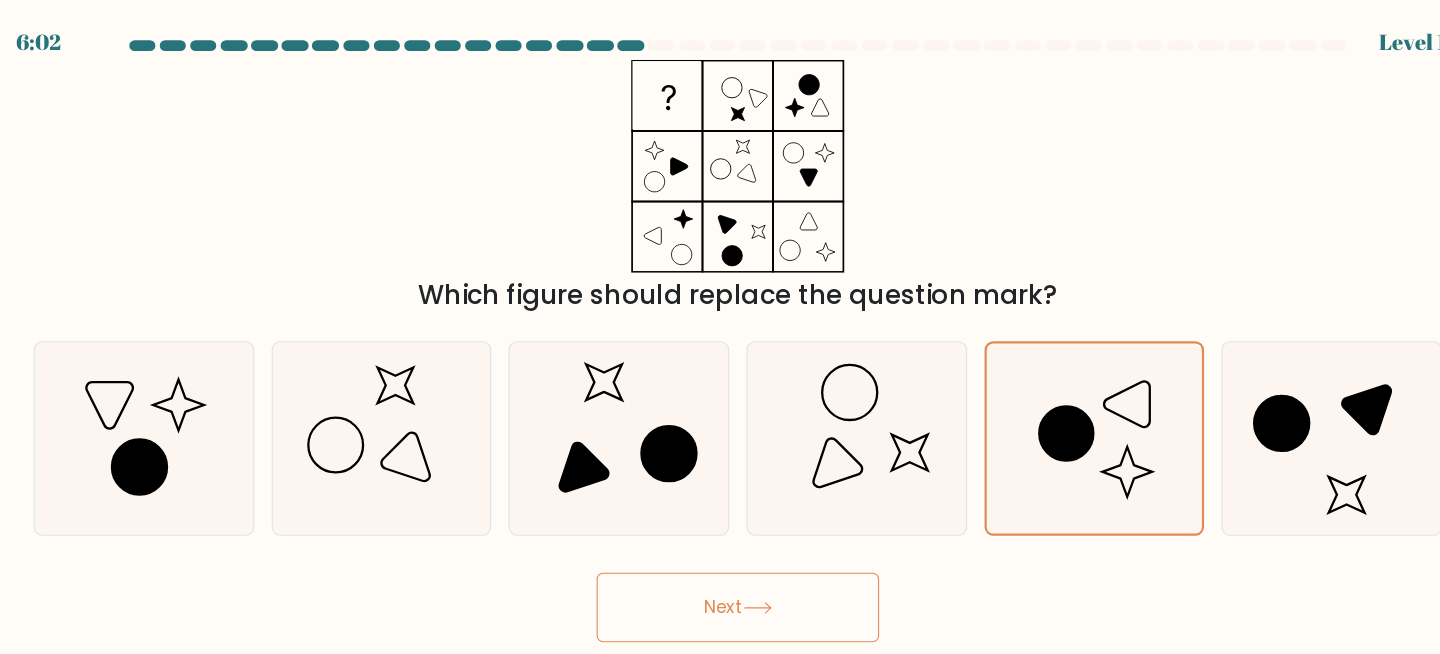 click on "Next" at bounding box center [720, 559] 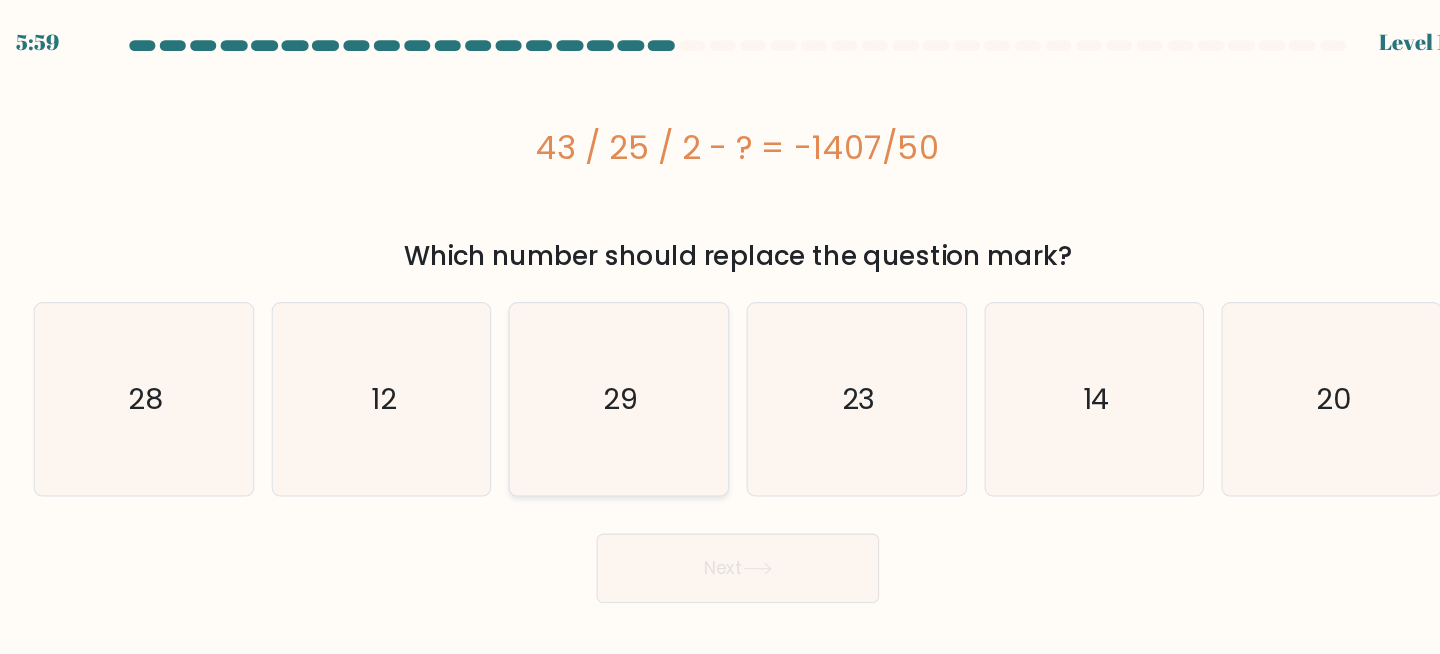 click on "29" at bounding box center [610, 367] 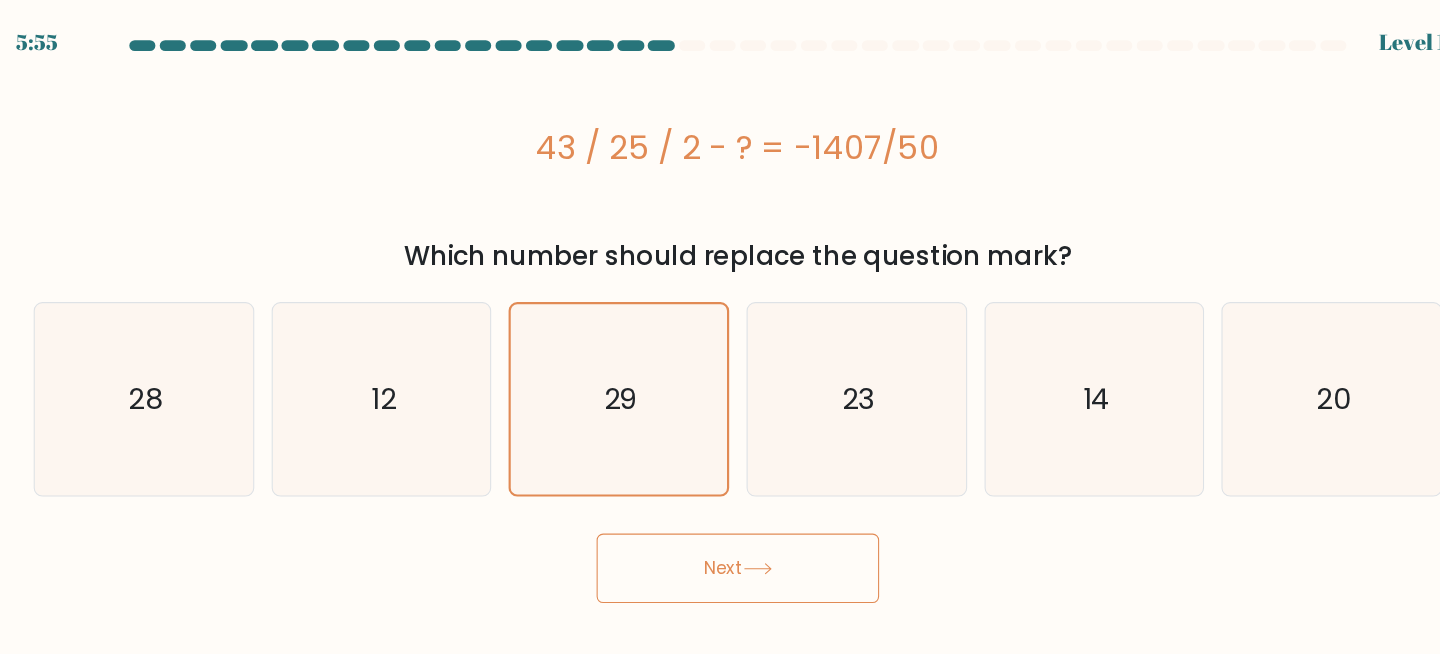 click on "Next" at bounding box center (720, 523) 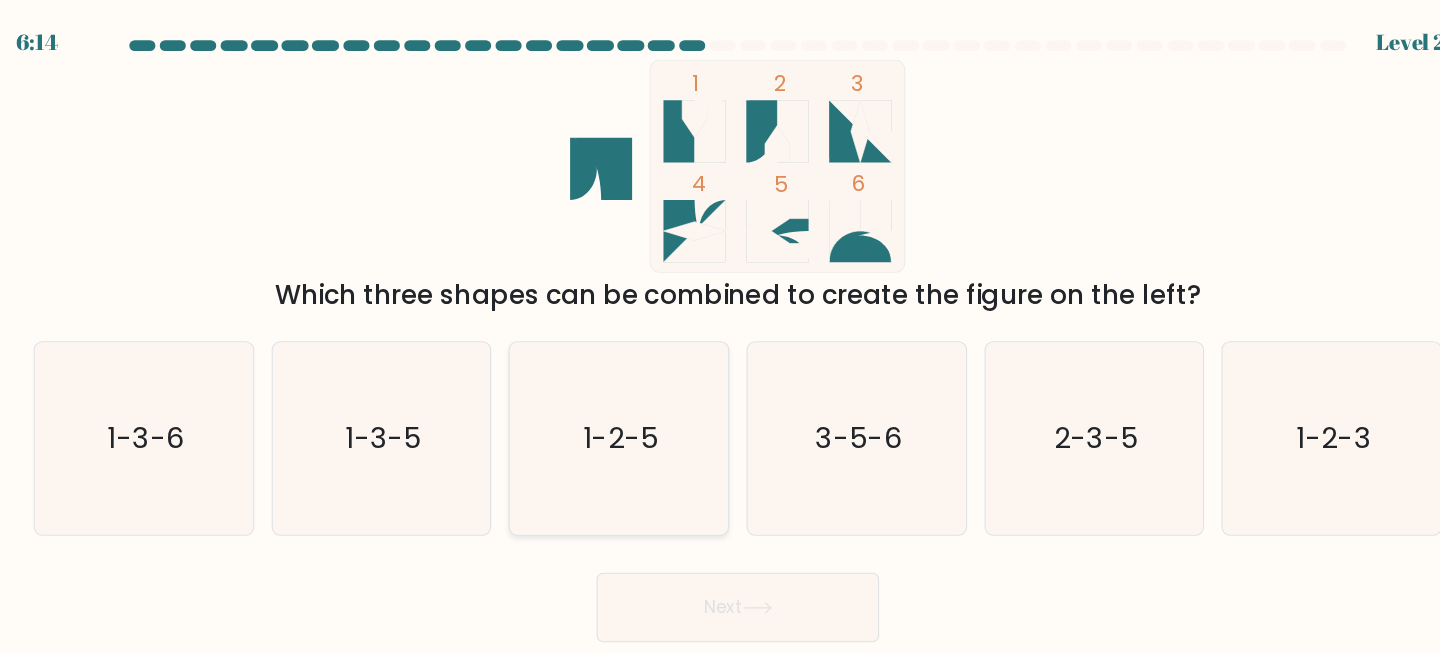 click on "1-2-5" at bounding box center [610, 403] 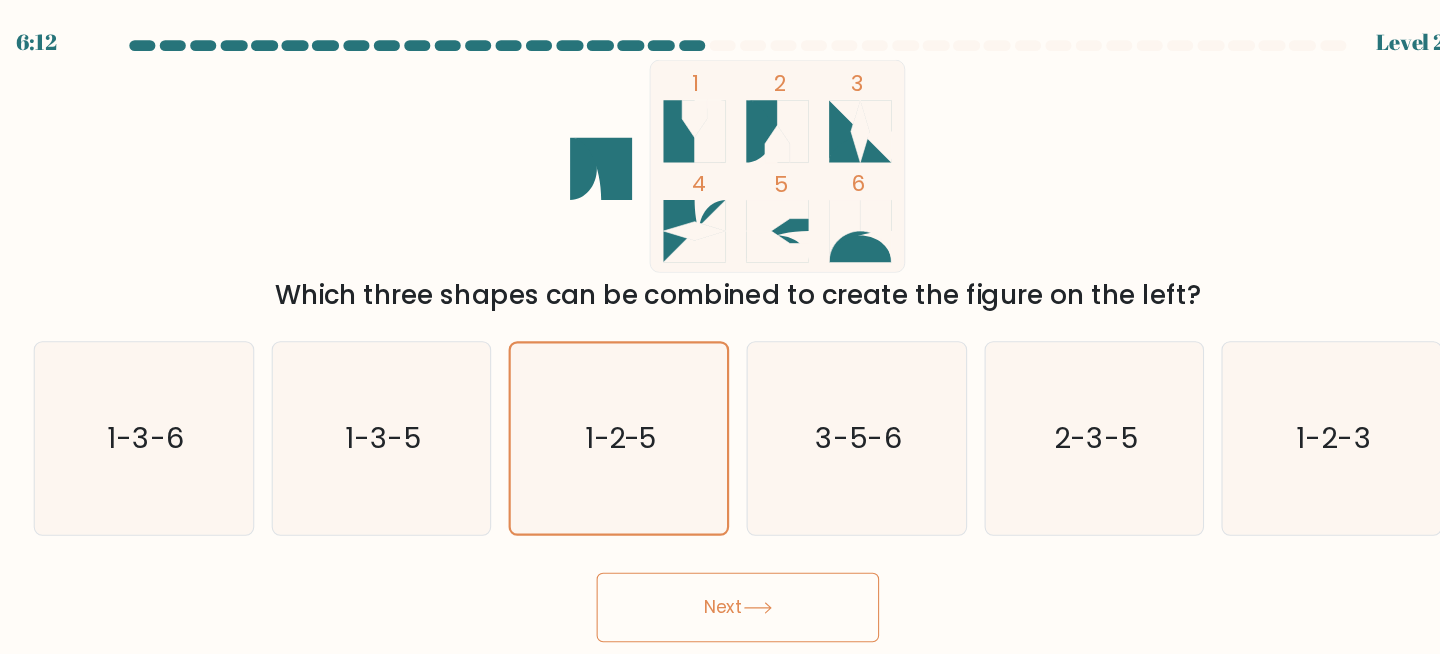 click on "Next" at bounding box center [720, 559] 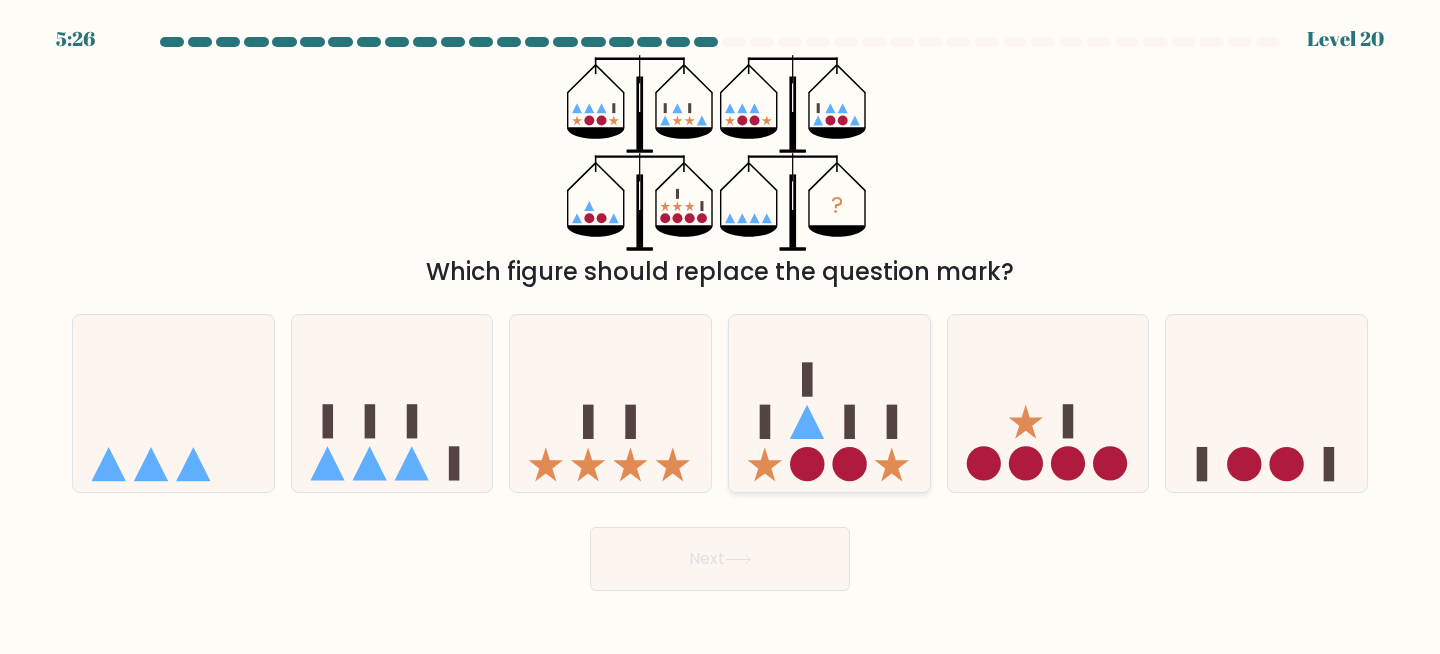 click at bounding box center (765, 464) 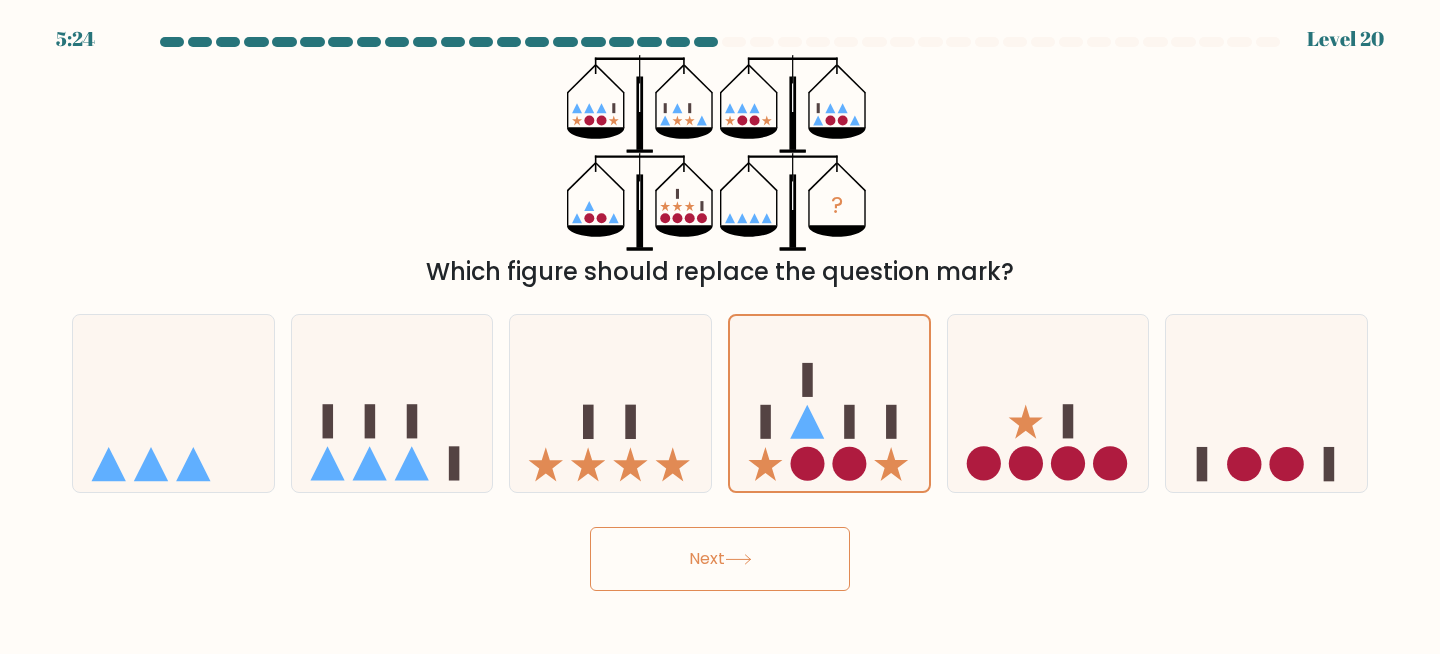 click on "Next" at bounding box center (720, 559) 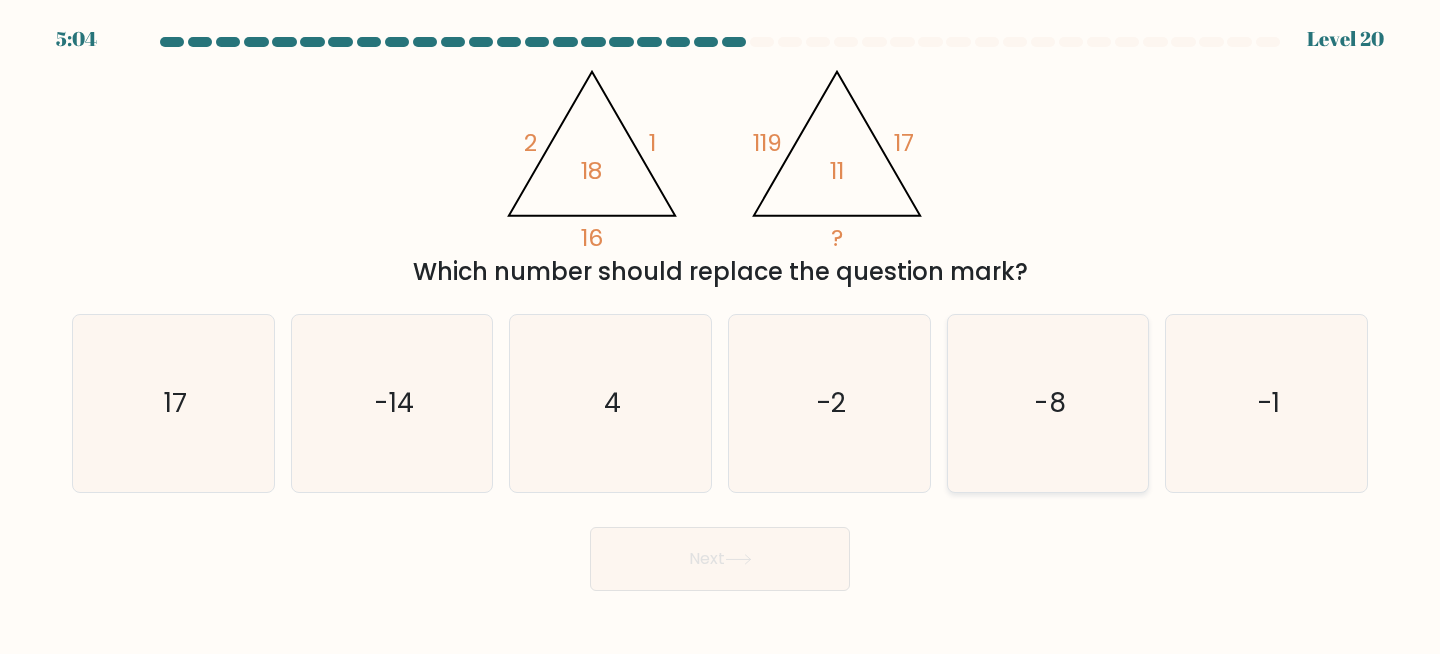 click on "-8" at bounding box center [1048, 403] 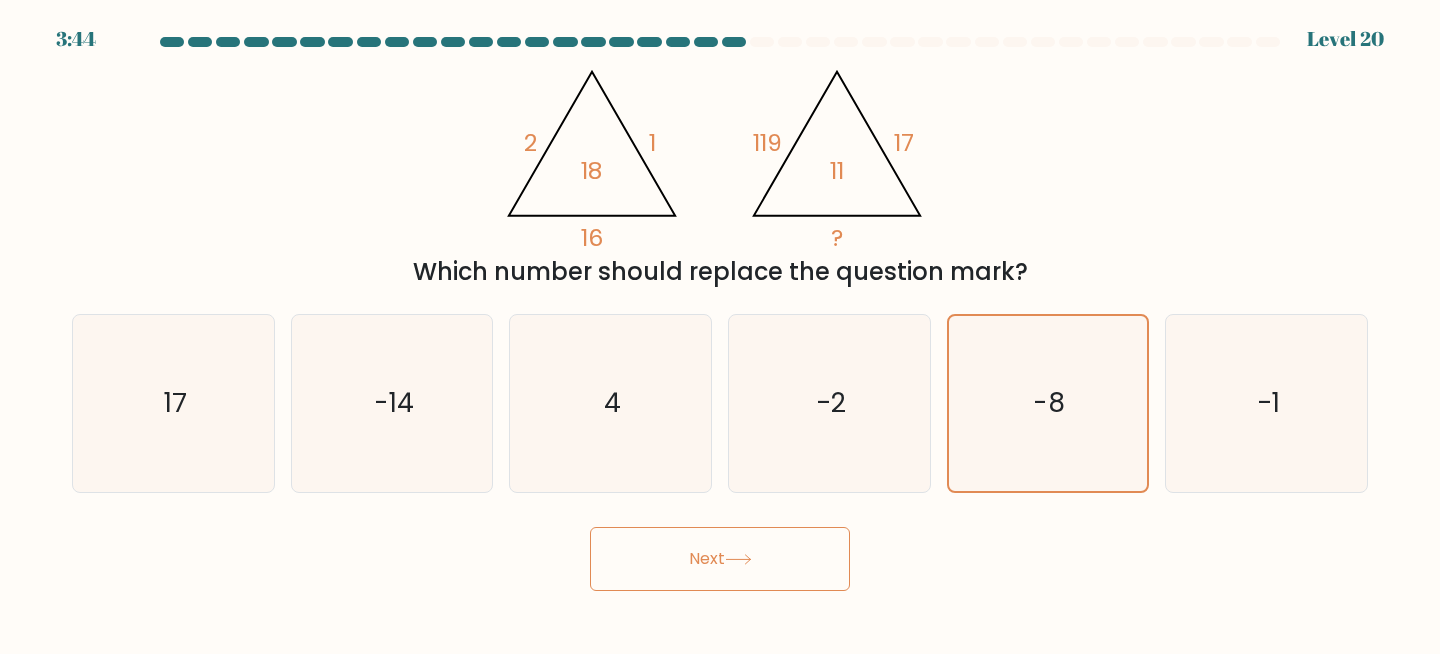 click on "Next" at bounding box center [720, 559] 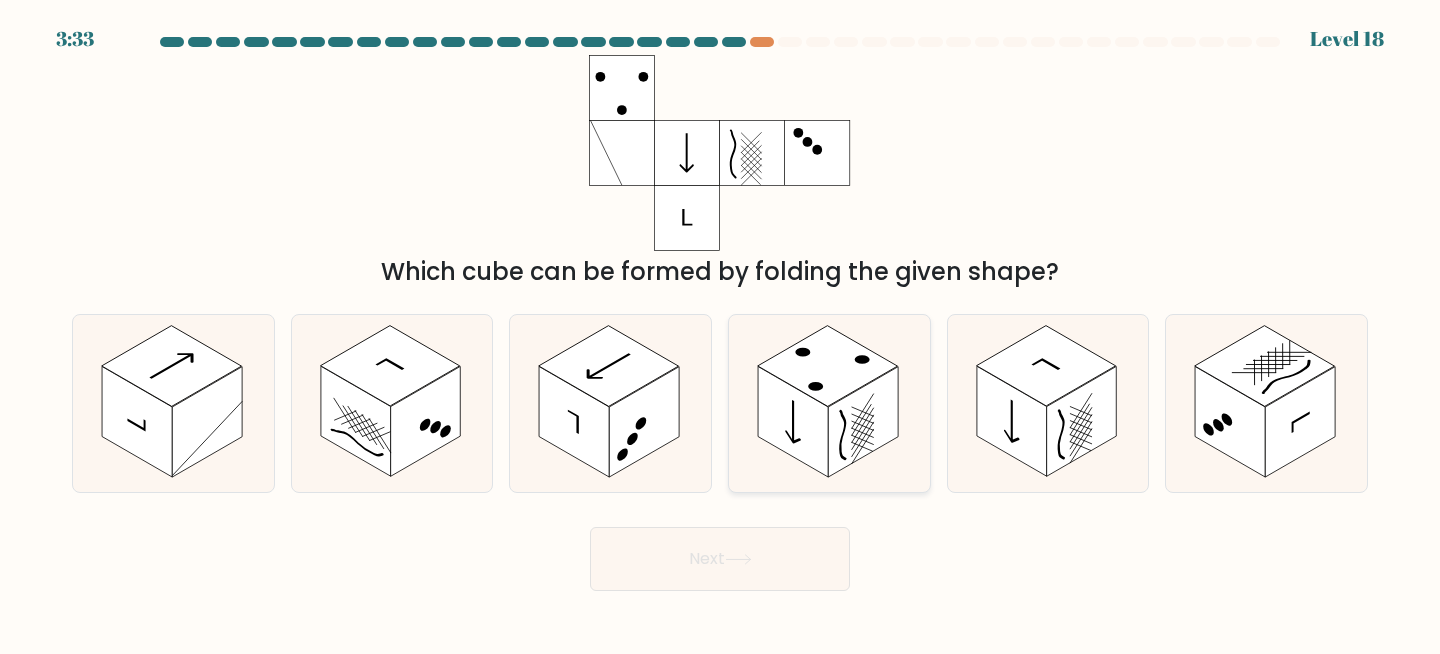 click at bounding box center [863, 422] 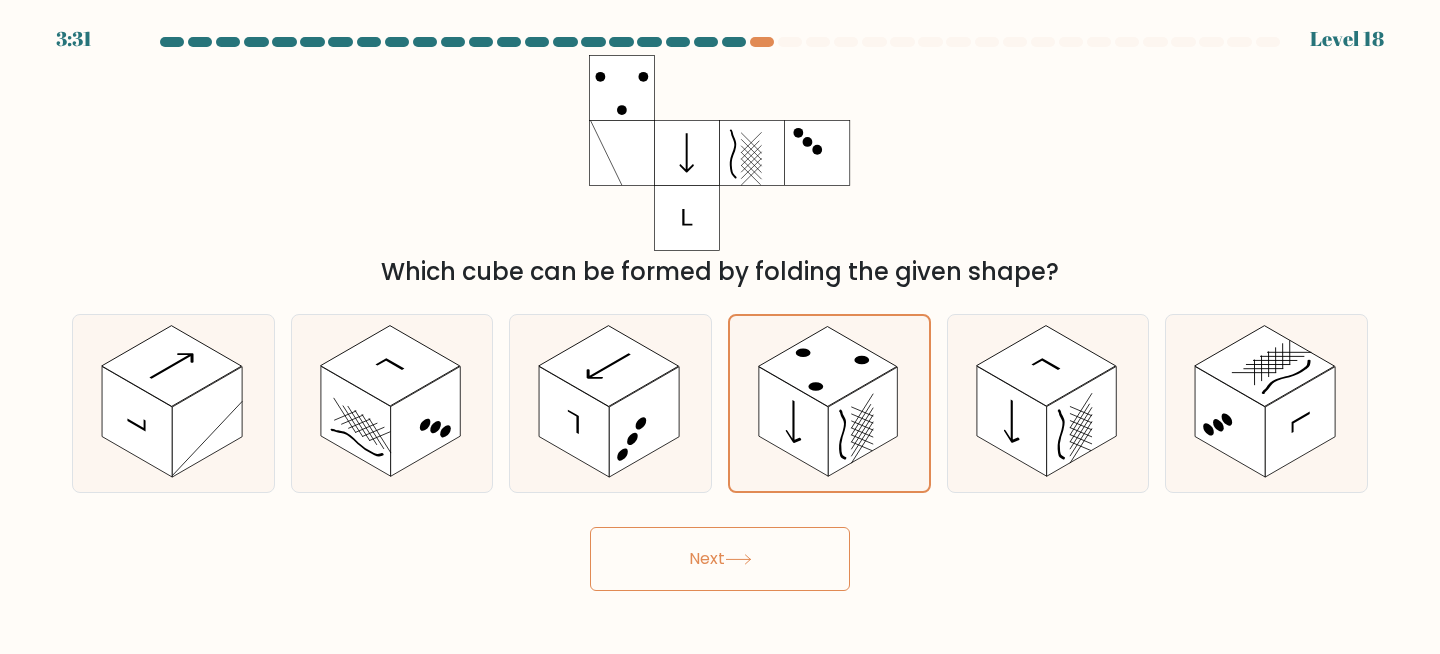 click on "Next" at bounding box center (720, 559) 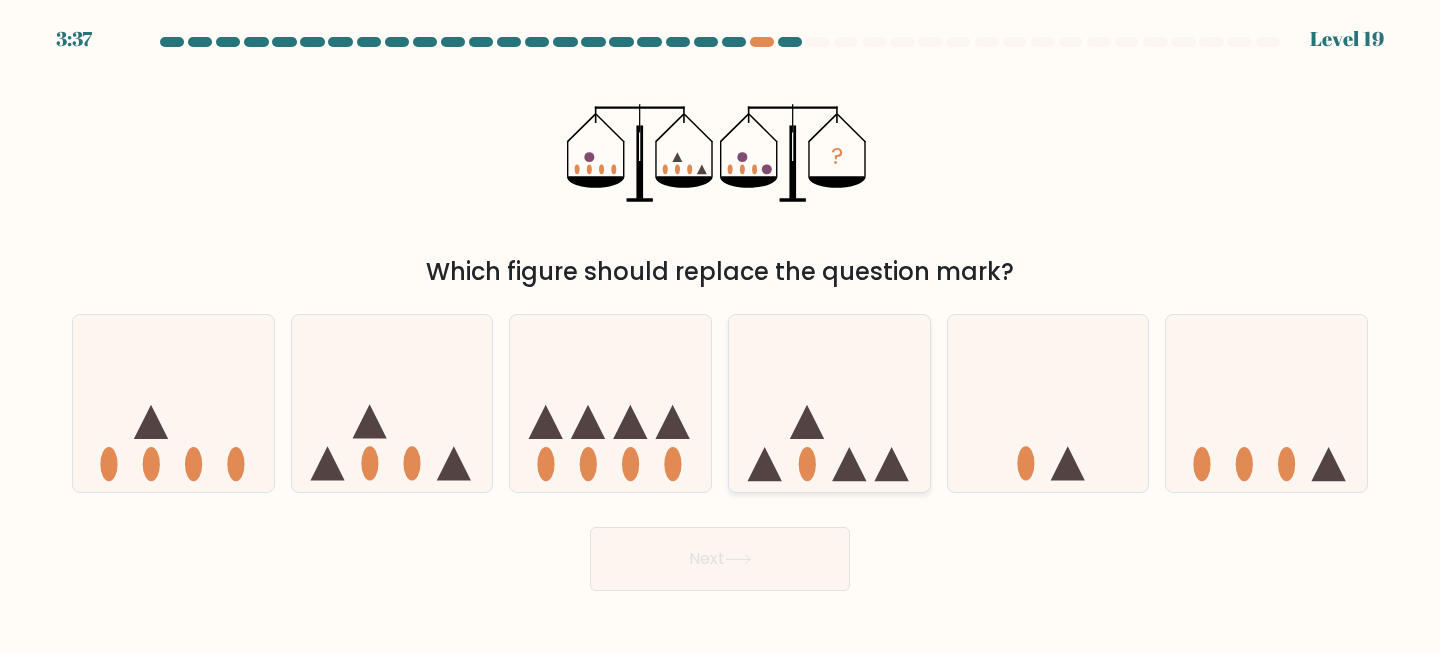 click at bounding box center (829, 403) 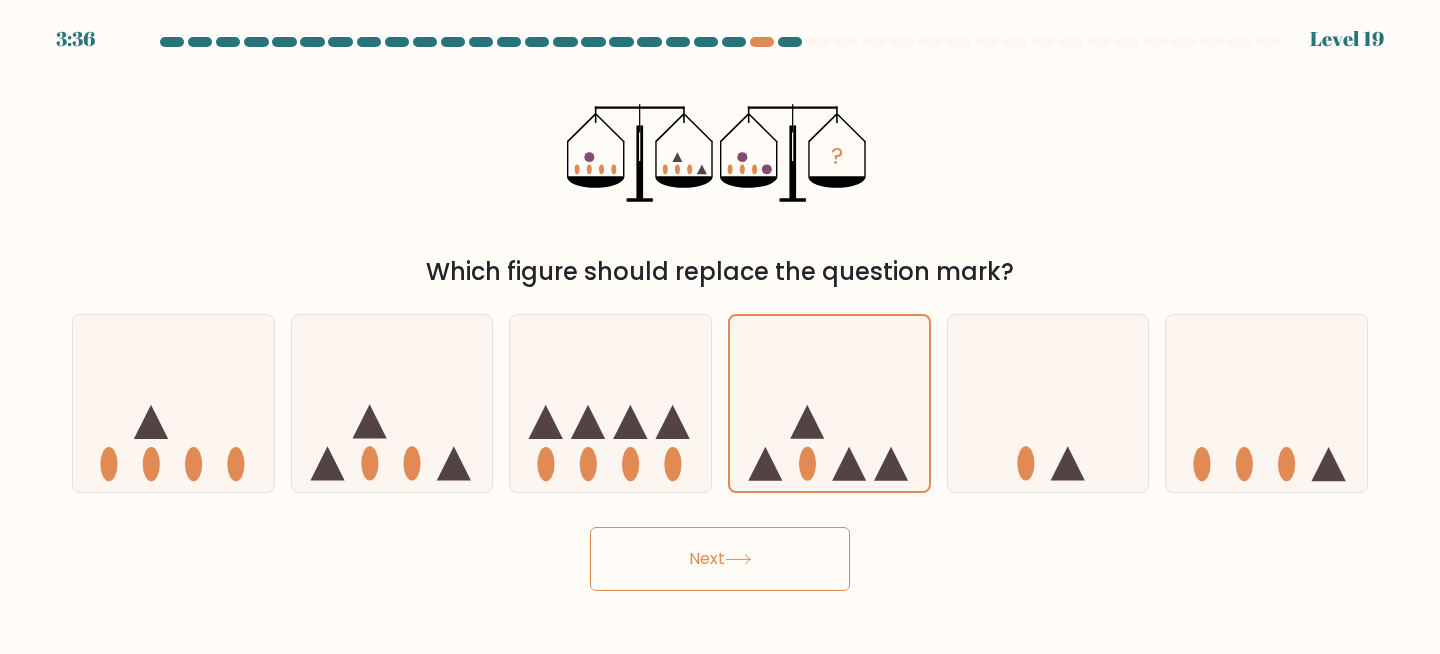 click on "Next" at bounding box center (720, 559) 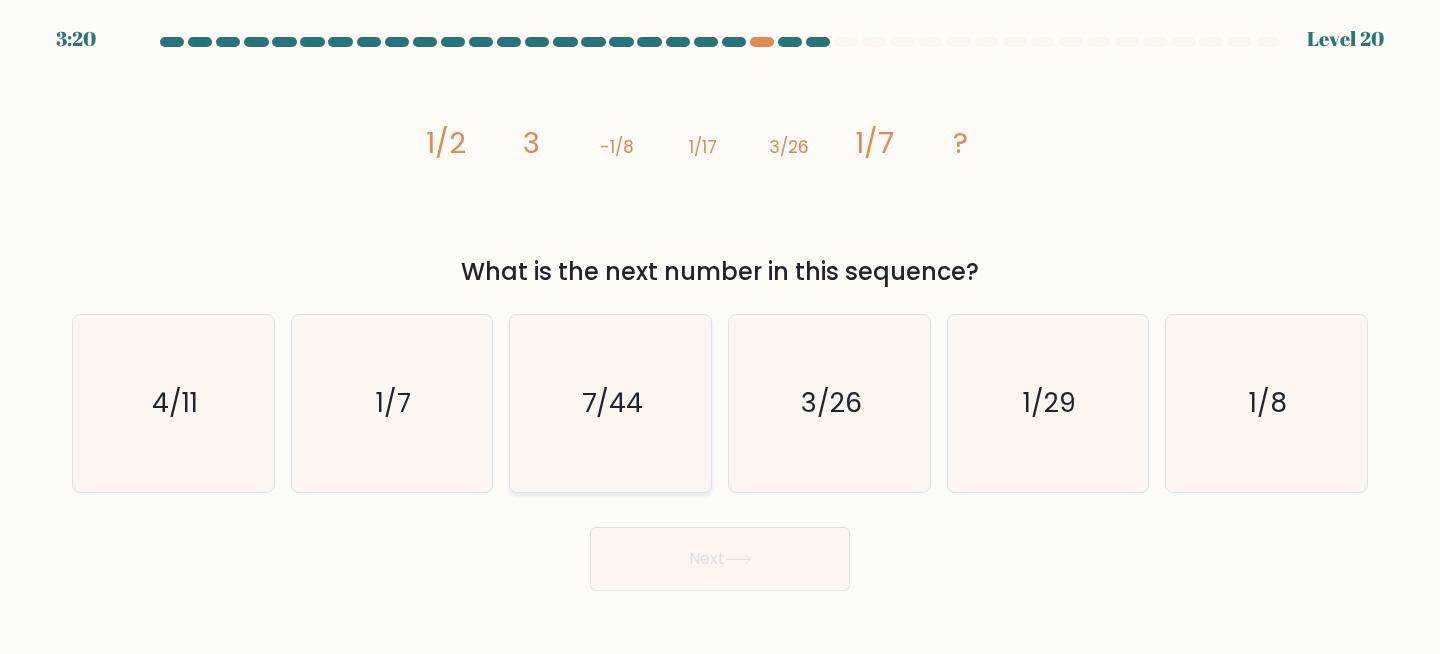 click on "7/44" at bounding box center (610, 403) 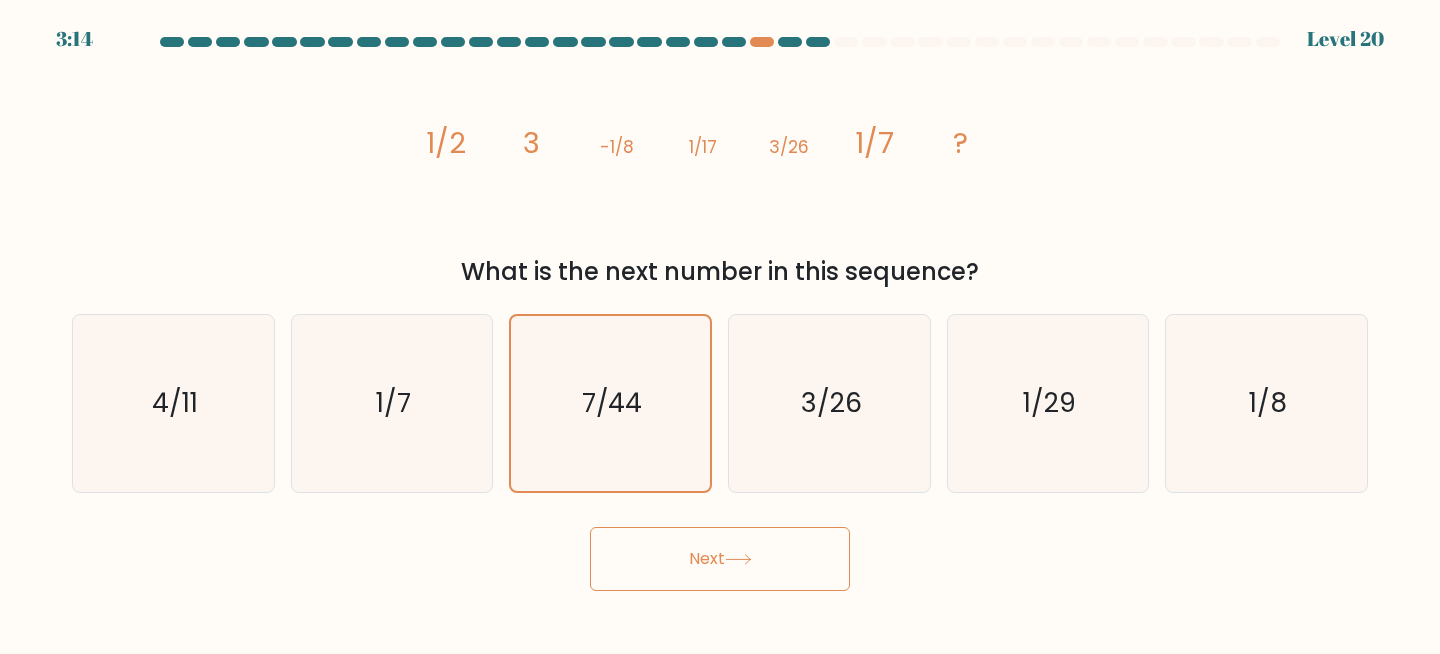 click on "Next" at bounding box center [720, 559] 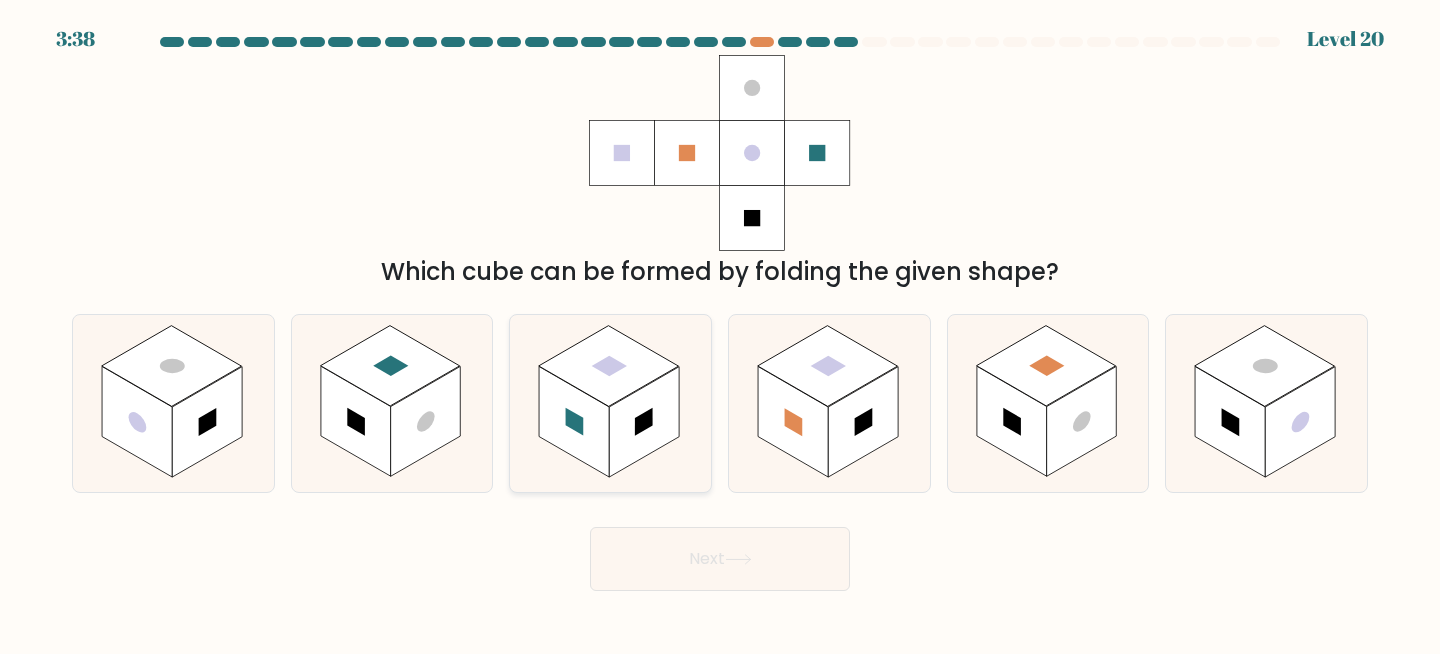 click at bounding box center [644, 422] 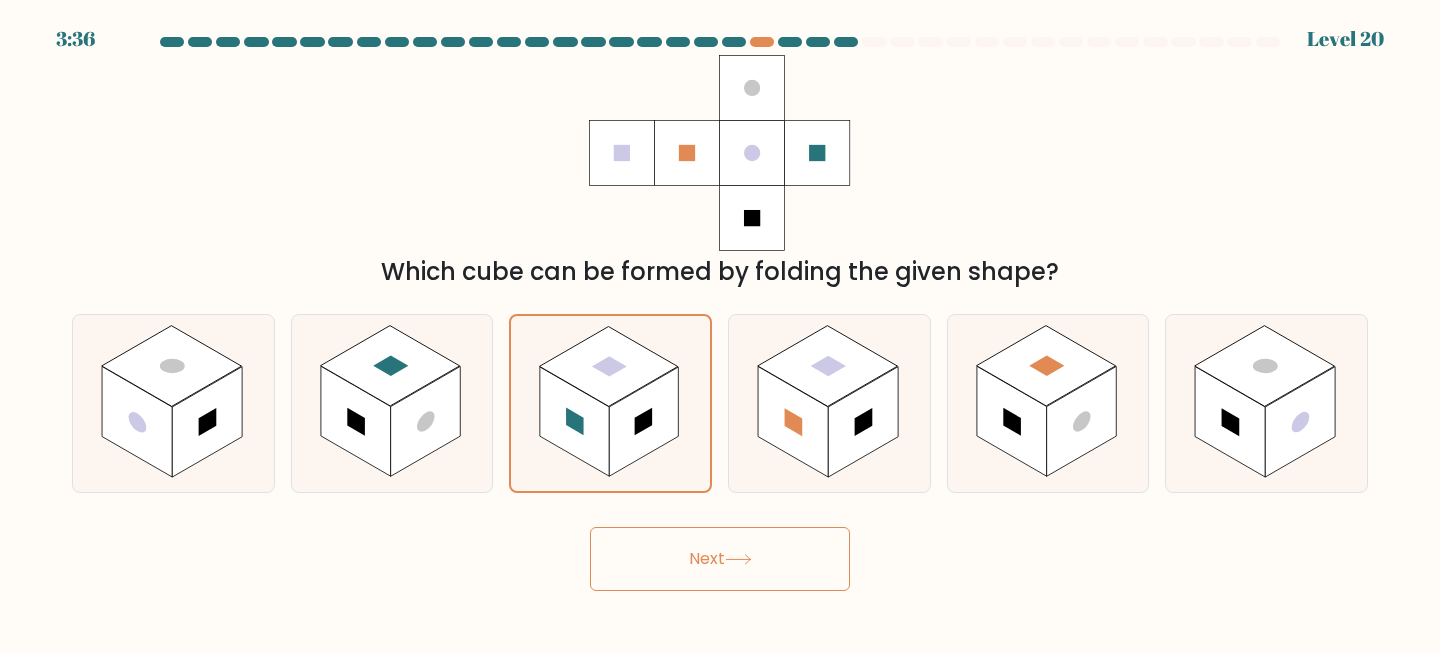 click on "Next" at bounding box center (720, 559) 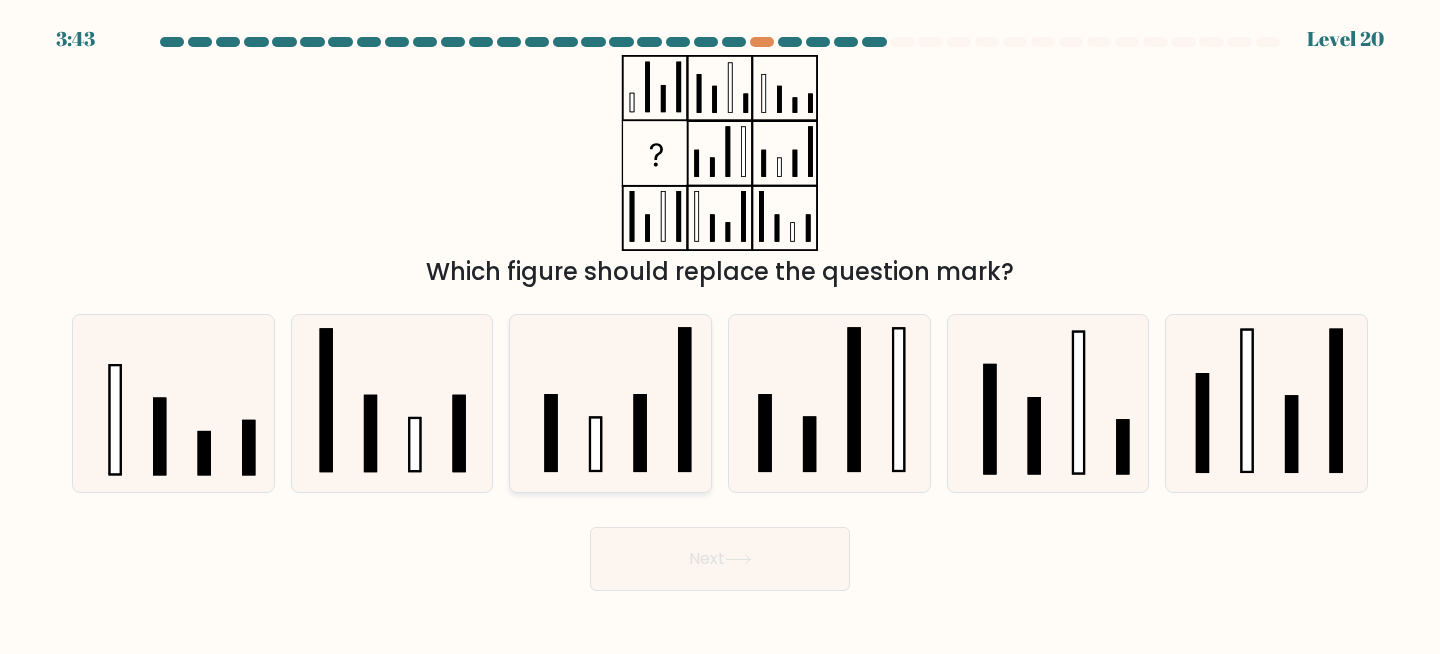 click at bounding box center [610, 403] 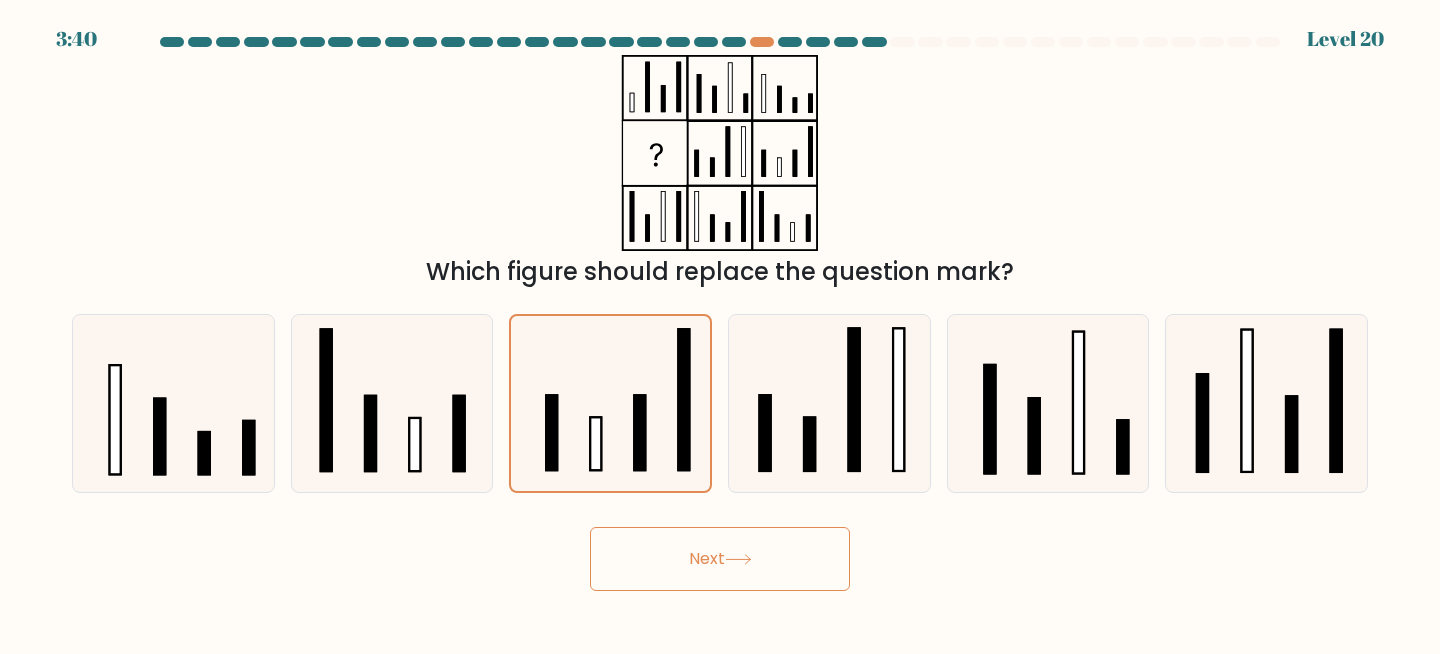 click on "Next" at bounding box center (720, 559) 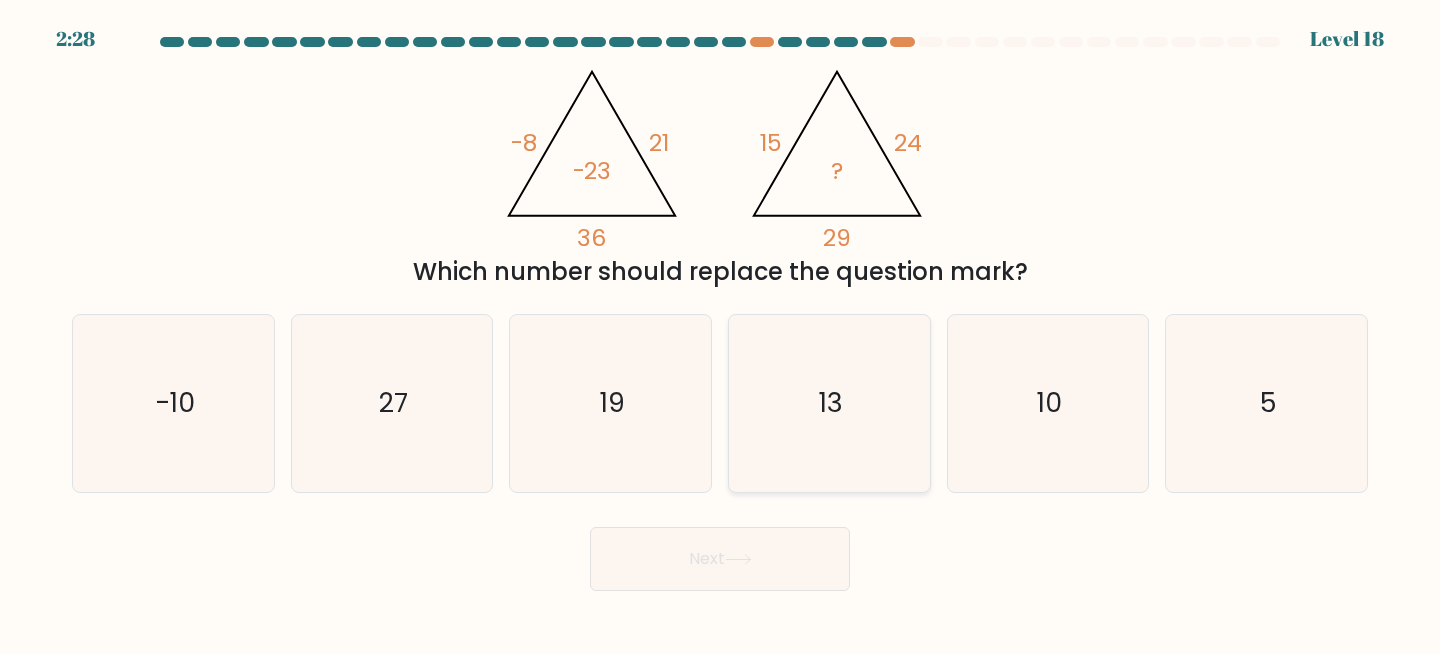 click on "13" at bounding box center [829, 403] 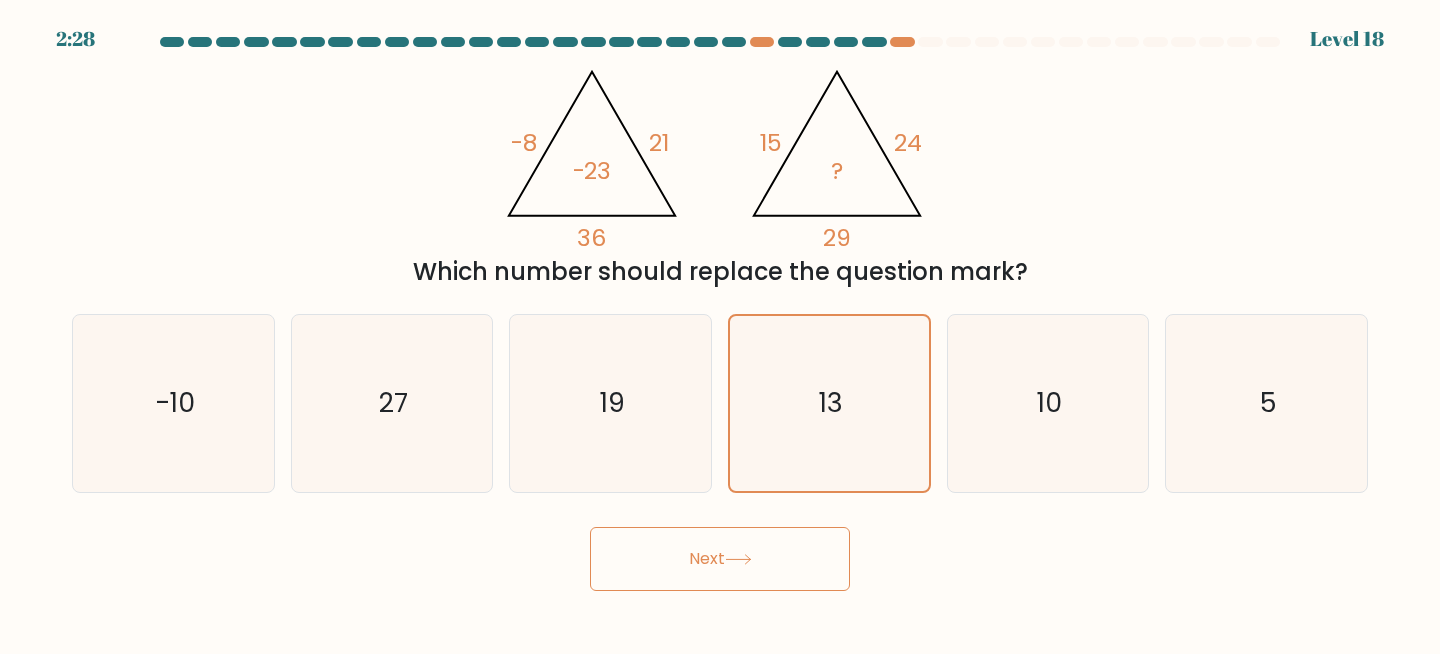 click at bounding box center (738, 559) 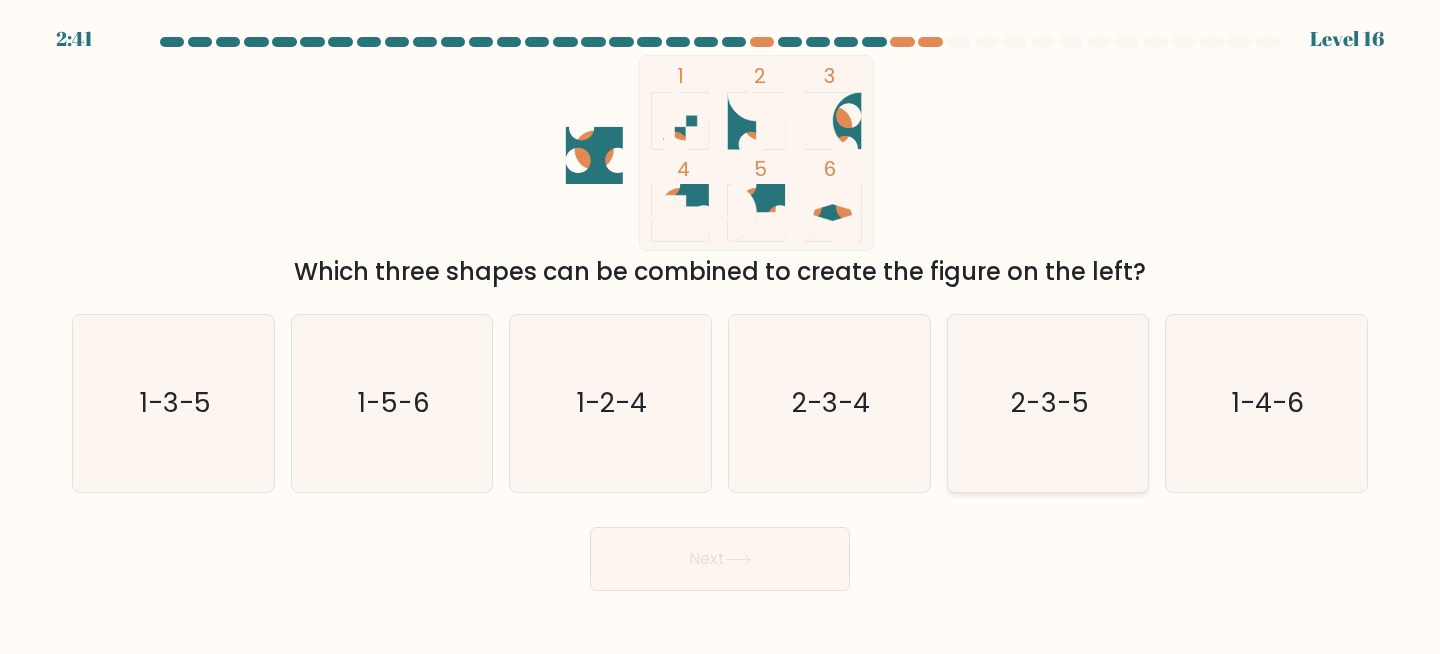 click on "2-3-5" at bounding box center [1048, 403] 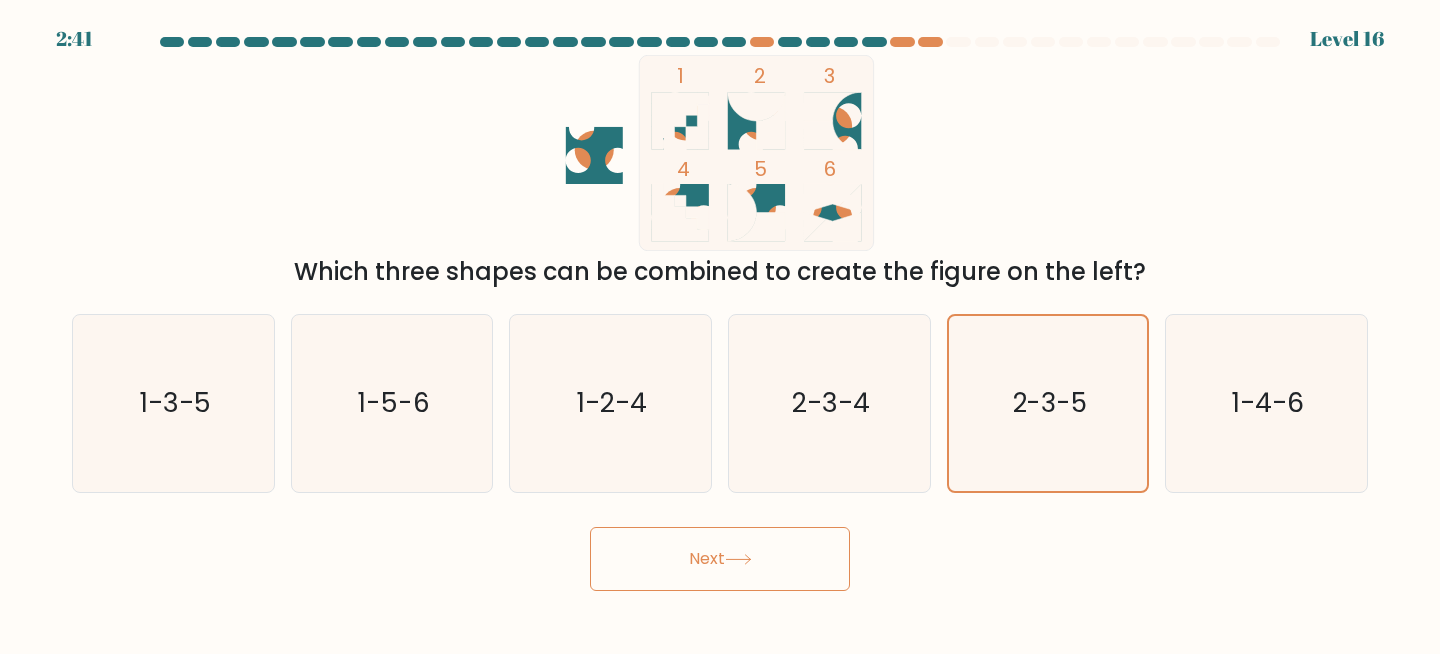 click on "Next" at bounding box center [720, 559] 